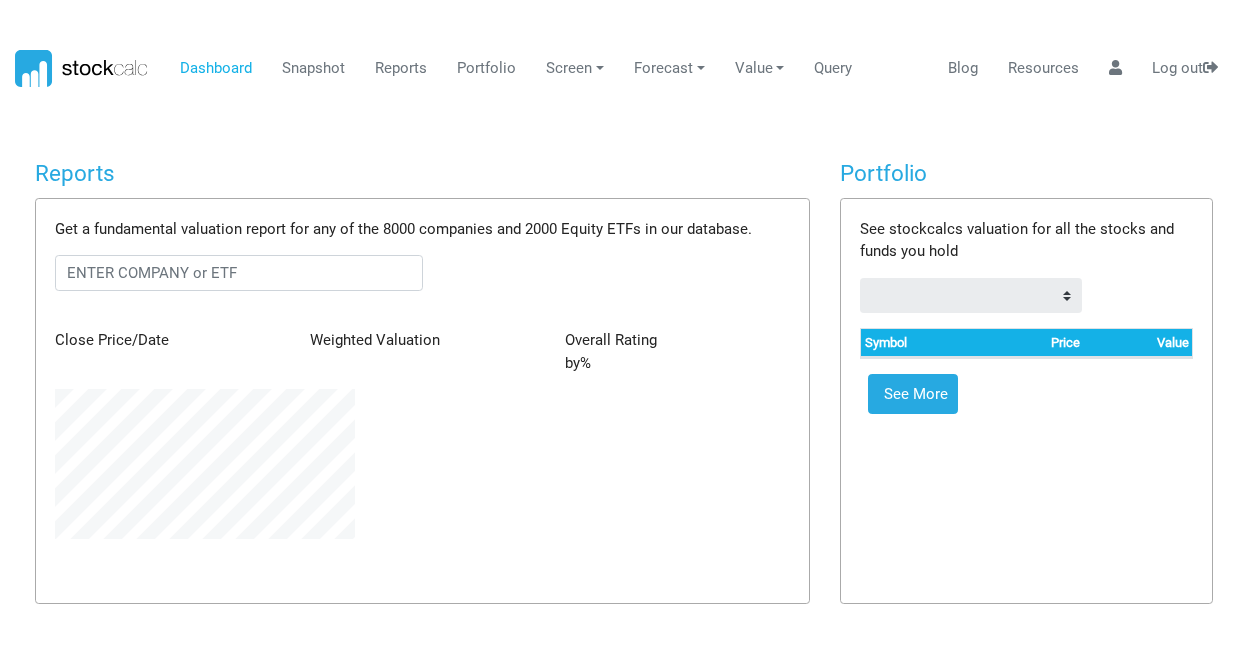 scroll, scrollTop: 0, scrollLeft: 0, axis: both 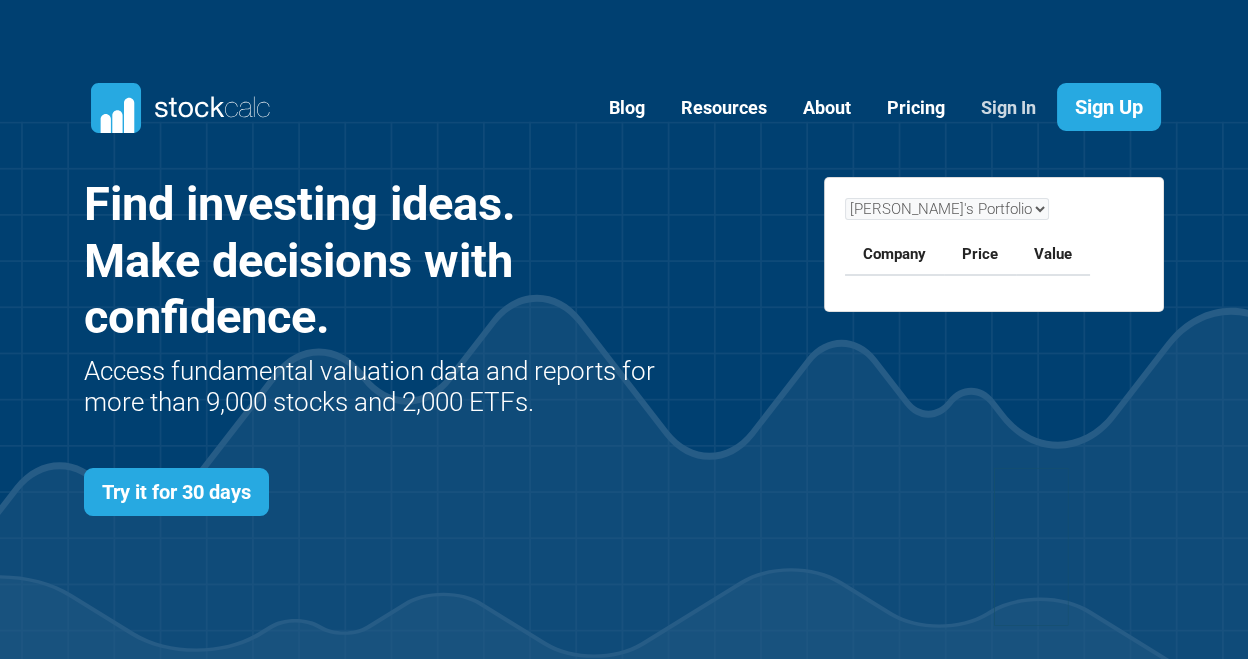 click on "Sign In" at bounding box center (1008, 108) 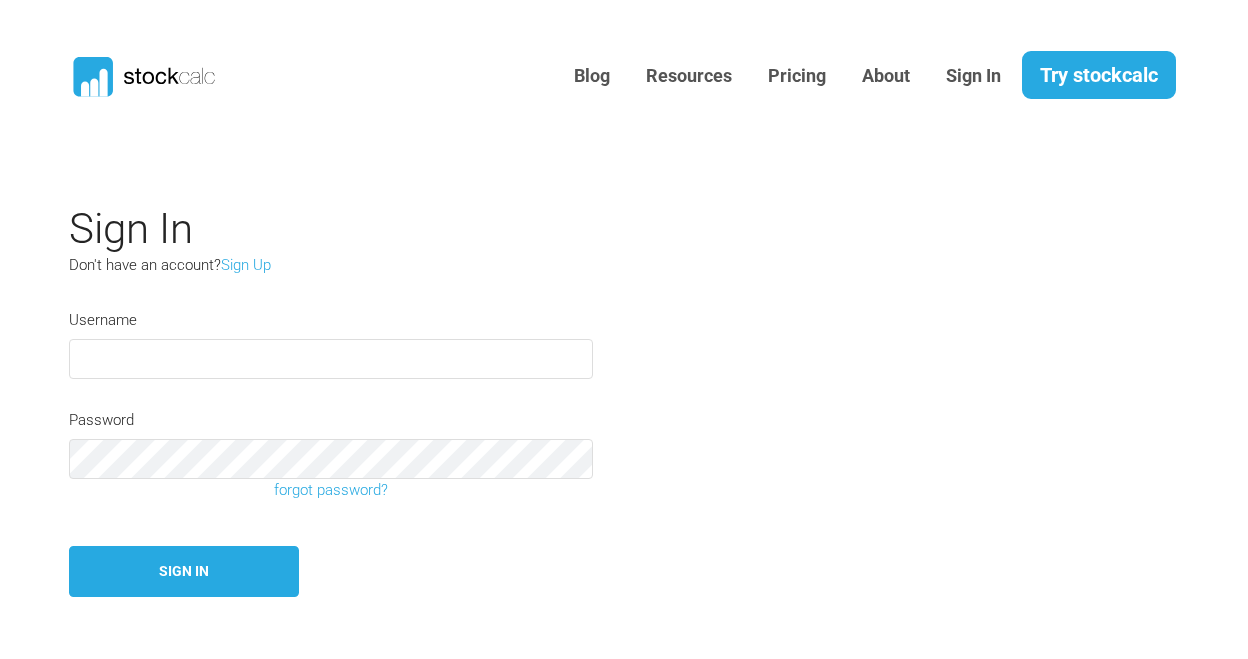 scroll, scrollTop: 0, scrollLeft: 0, axis: both 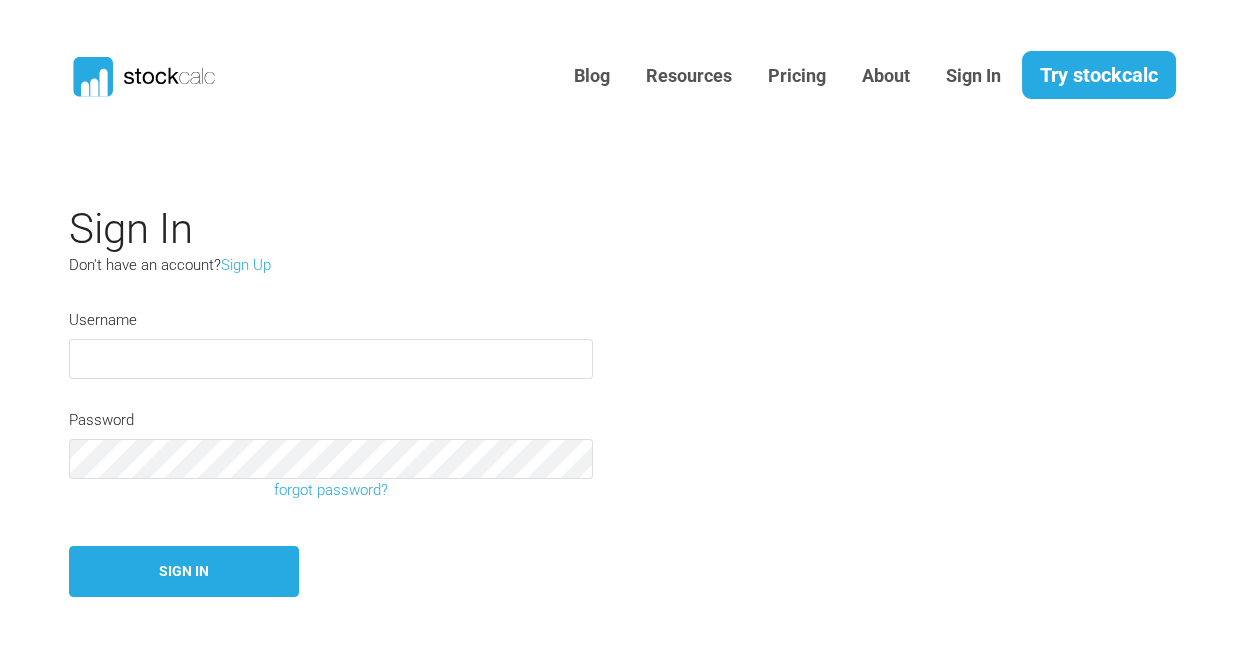 click at bounding box center [331, 359] 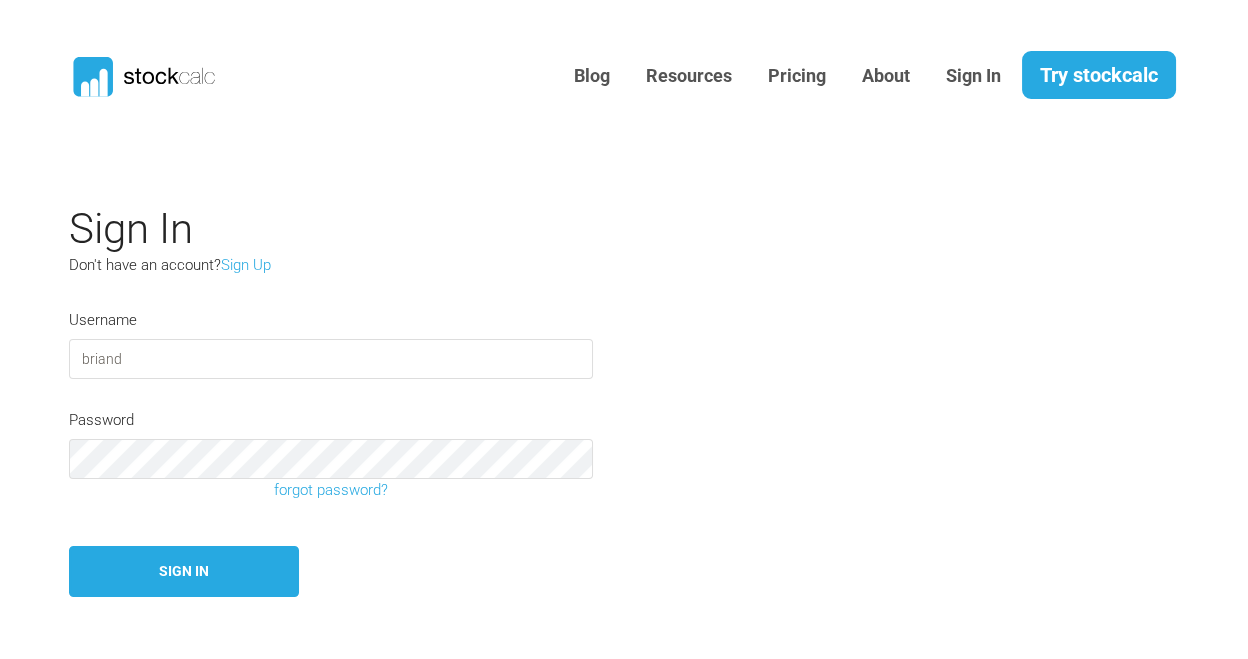 type on "briand" 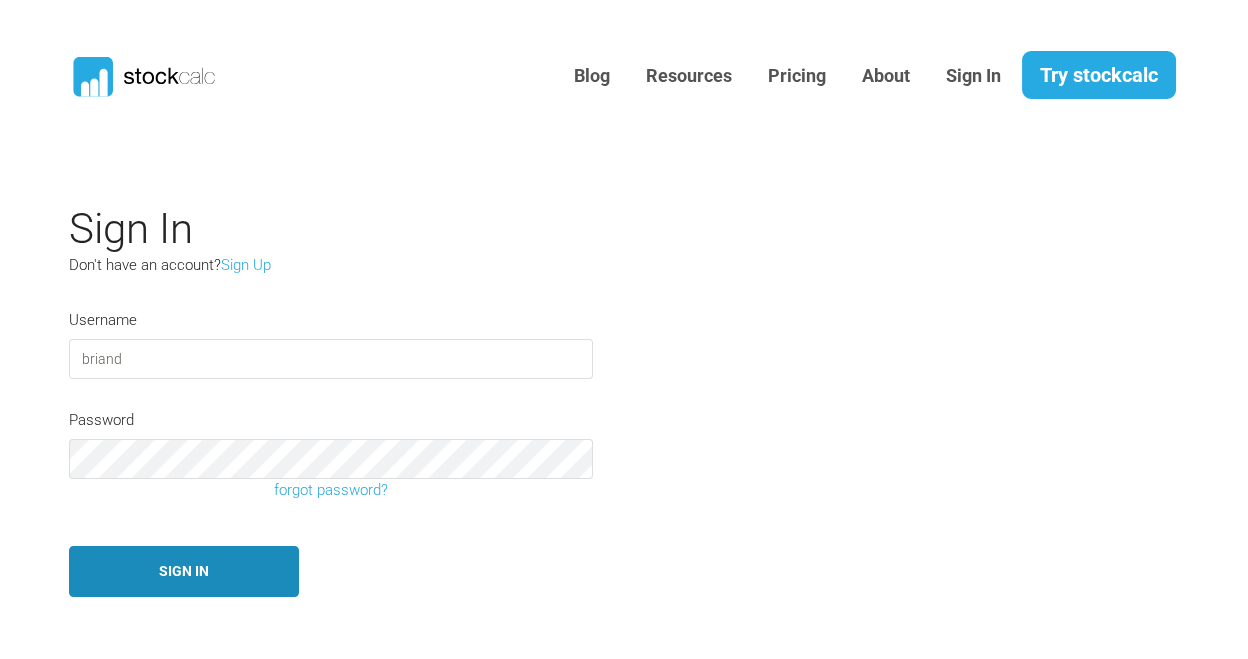 click on "Sign In" at bounding box center [184, 571] 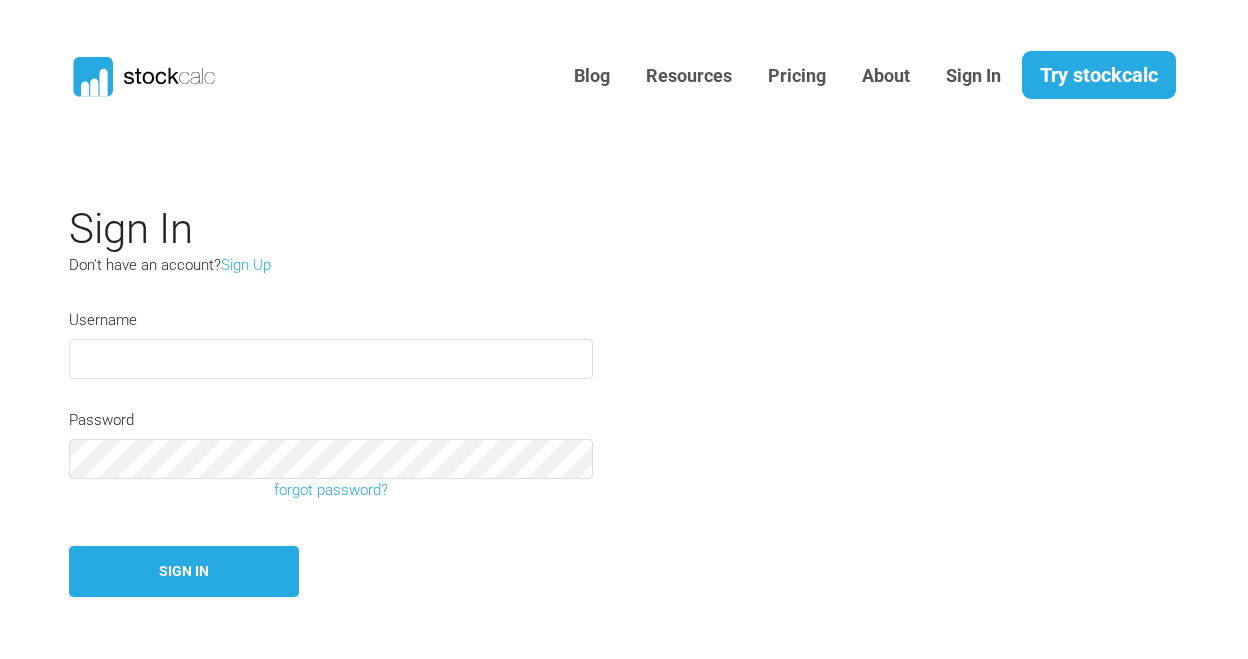 scroll, scrollTop: 0, scrollLeft: 0, axis: both 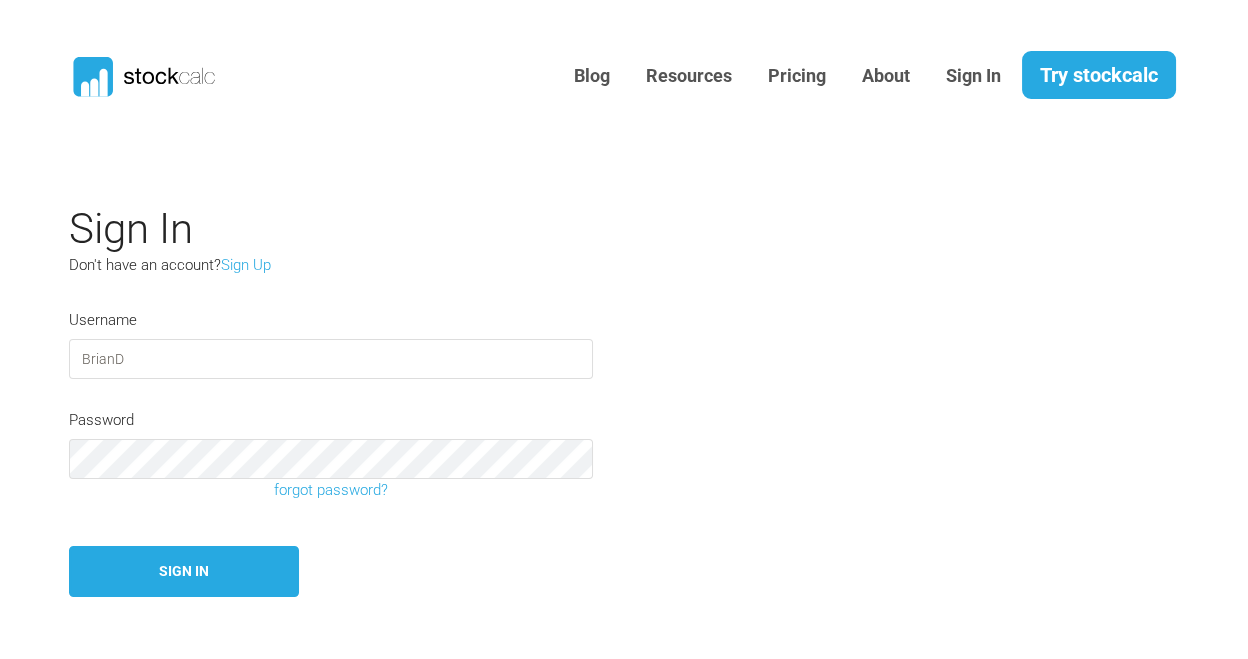 type on "BrianD" 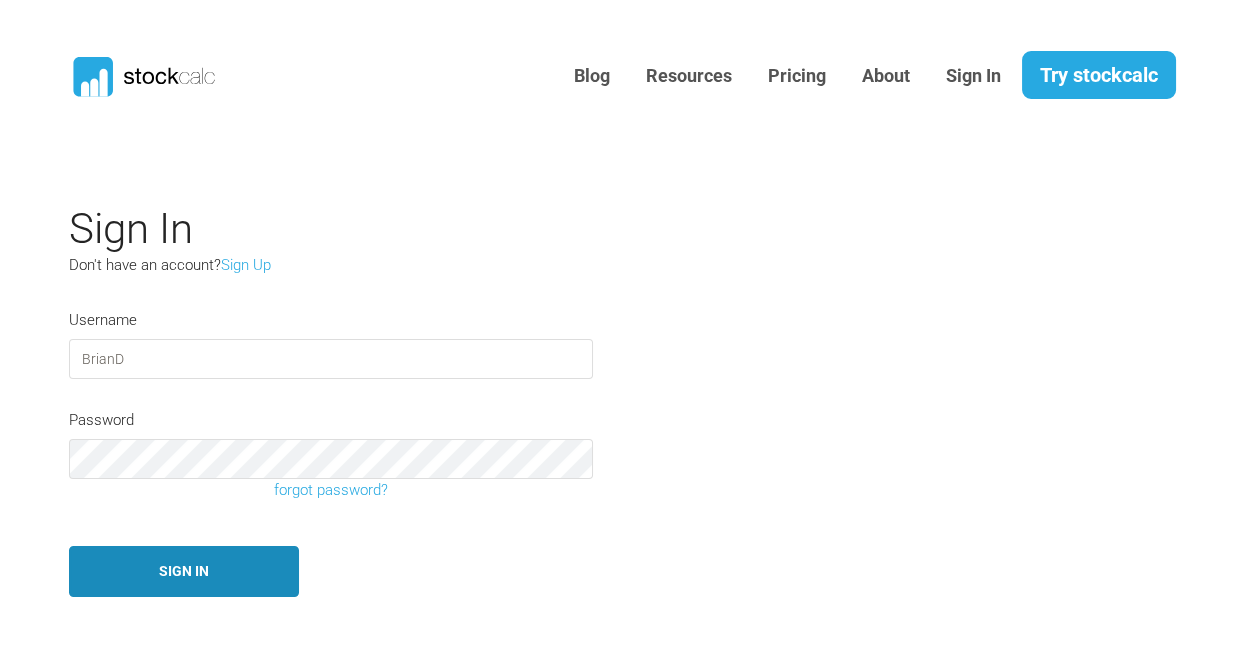click on "Sign In" at bounding box center [184, 571] 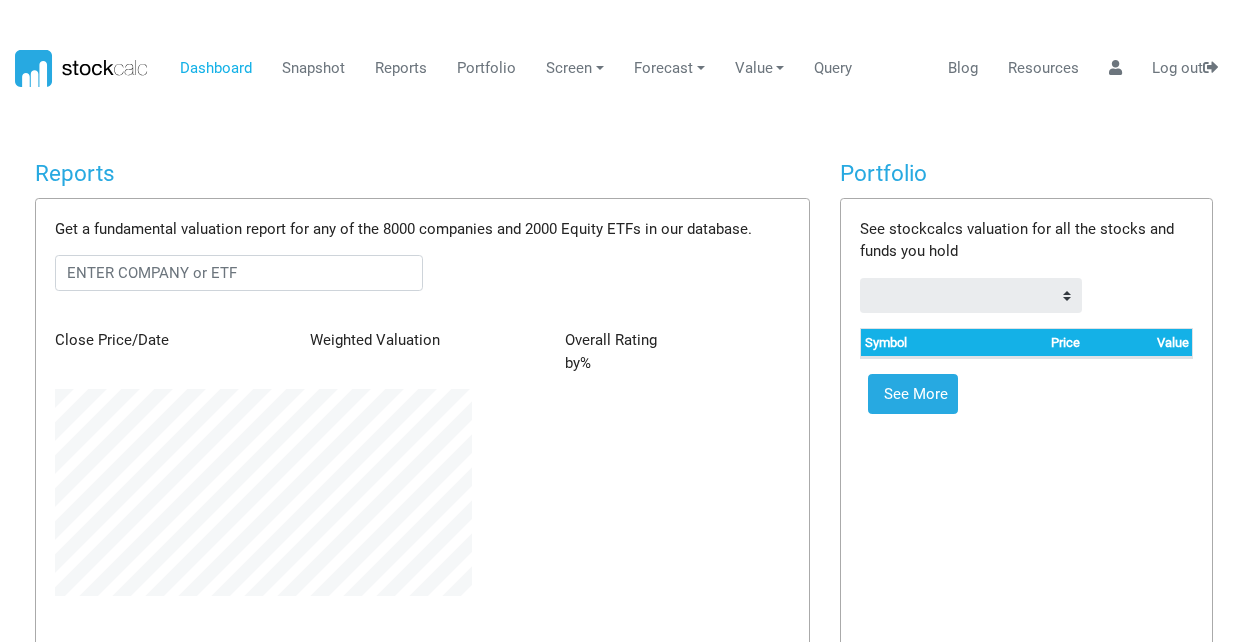 scroll, scrollTop: 0, scrollLeft: 0, axis: both 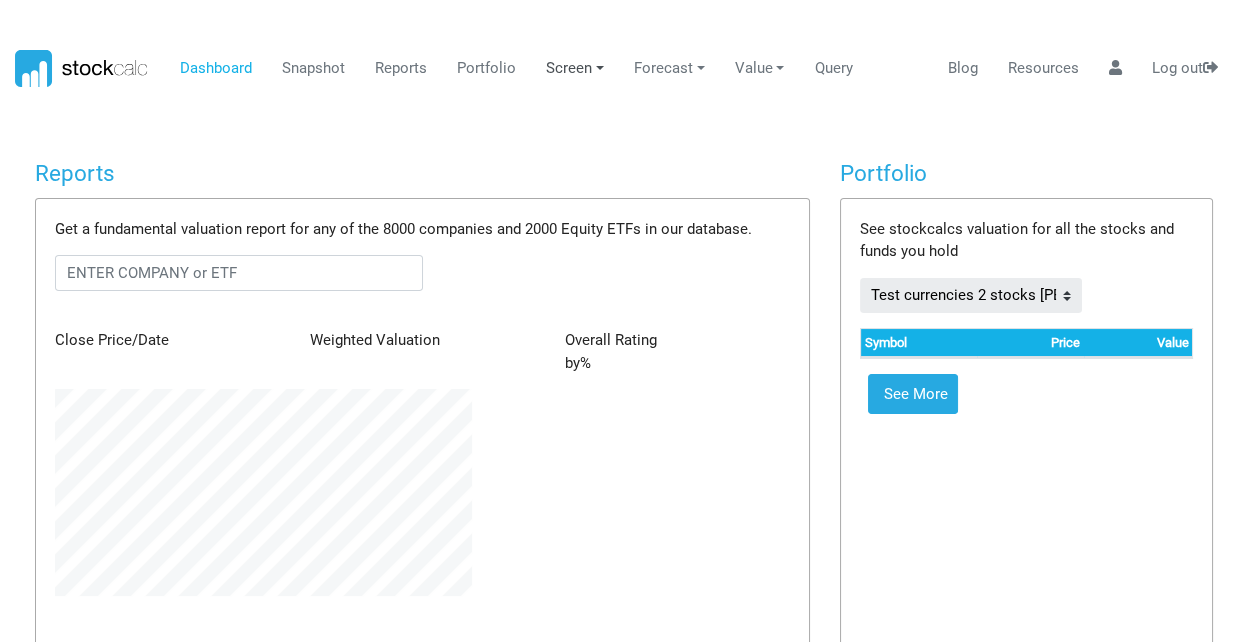 click on "Screen" at bounding box center (575, 69) 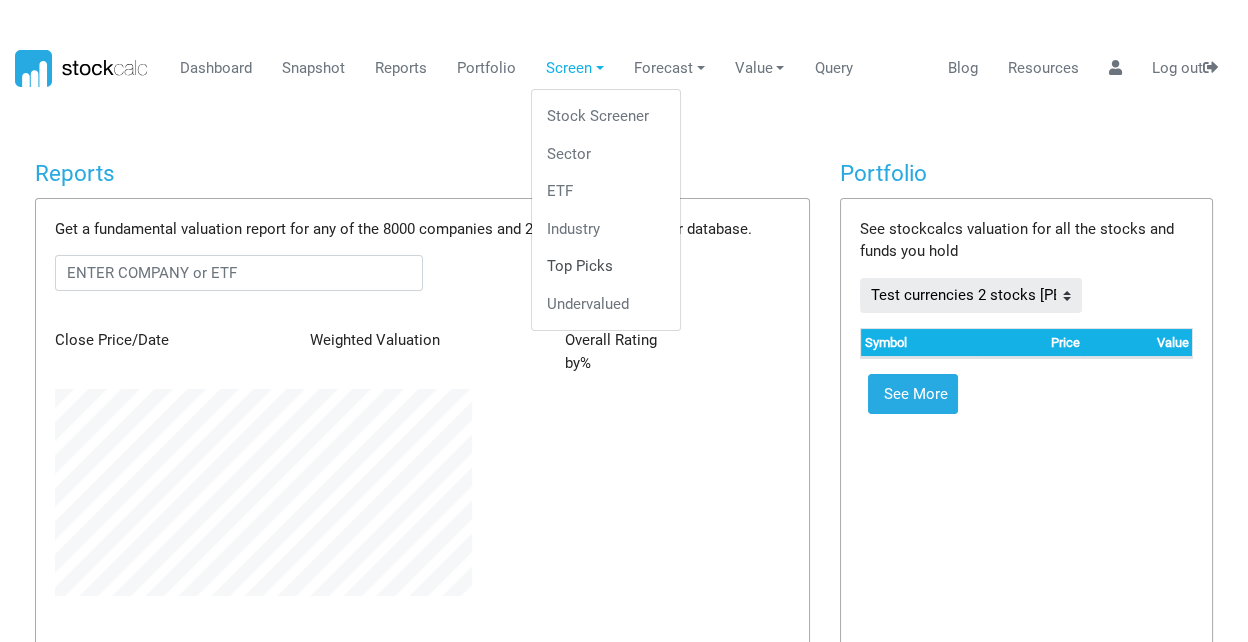 click on "Top Picks" at bounding box center [606, 267] 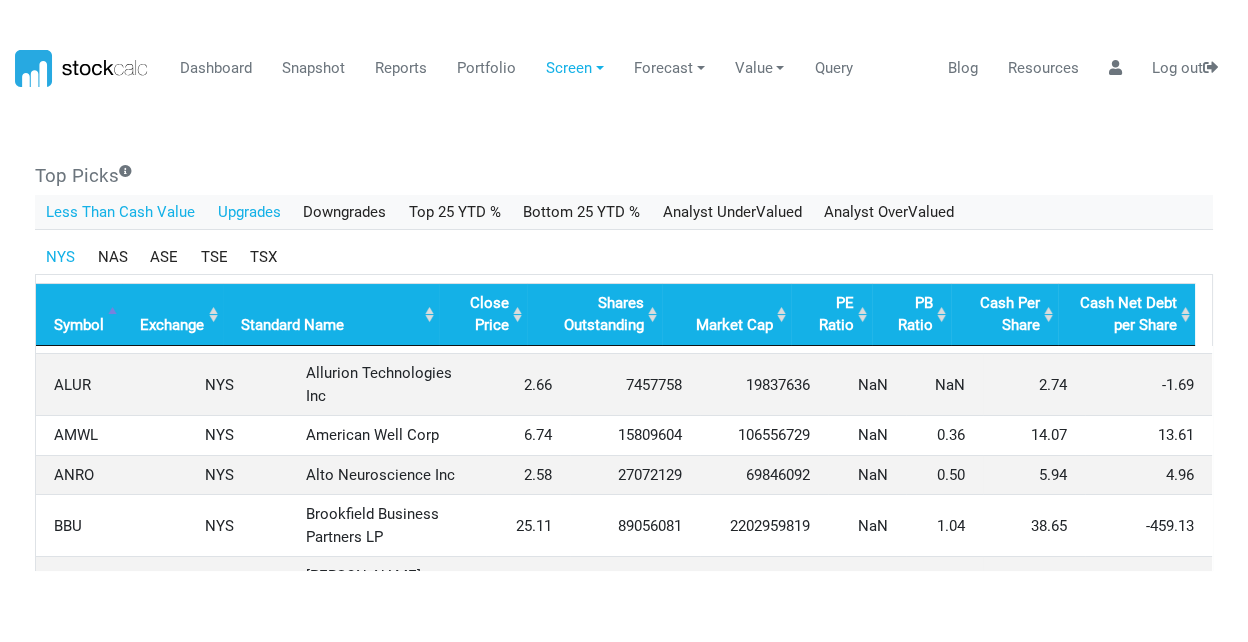 click on "Upgrades" at bounding box center [249, 212] 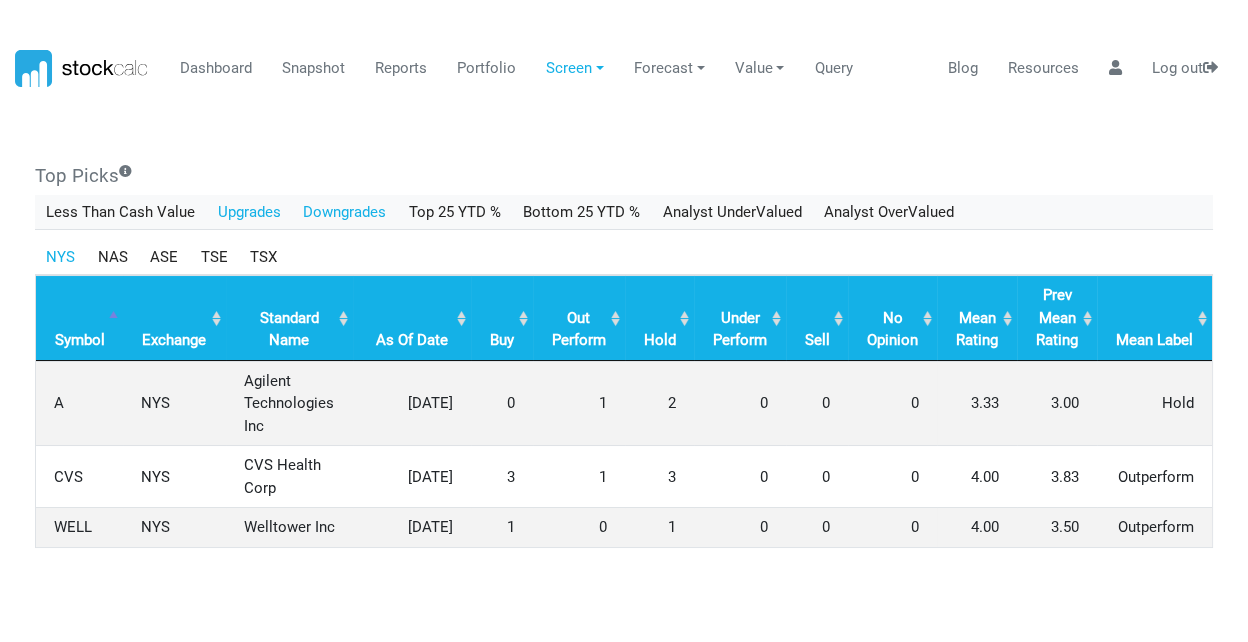 click on "Downgrades" at bounding box center [345, 212] 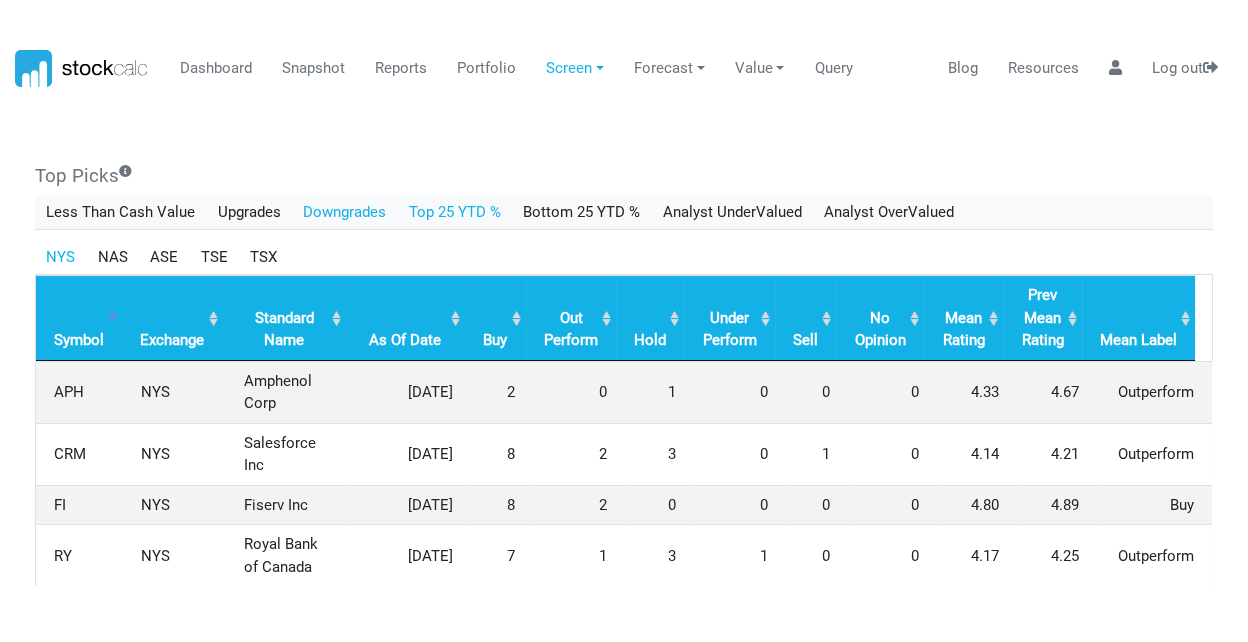 click on "Top 25 YTD %" at bounding box center [454, 212] 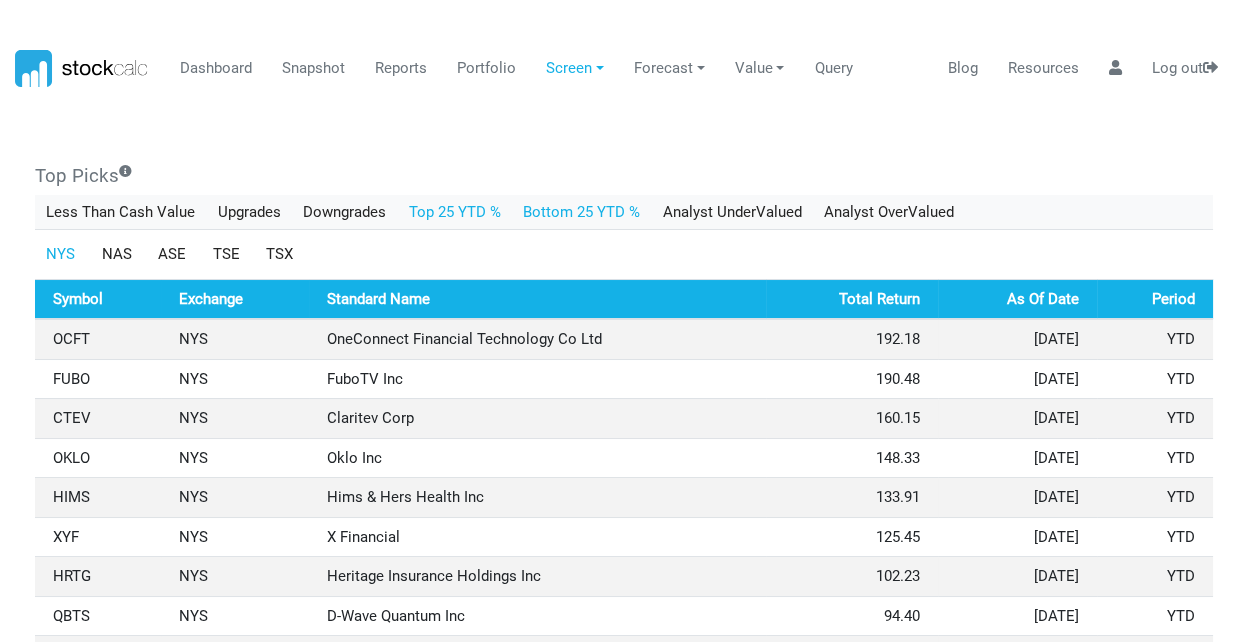 click on "Bottom 25 YTD %" at bounding box center [582, 212] 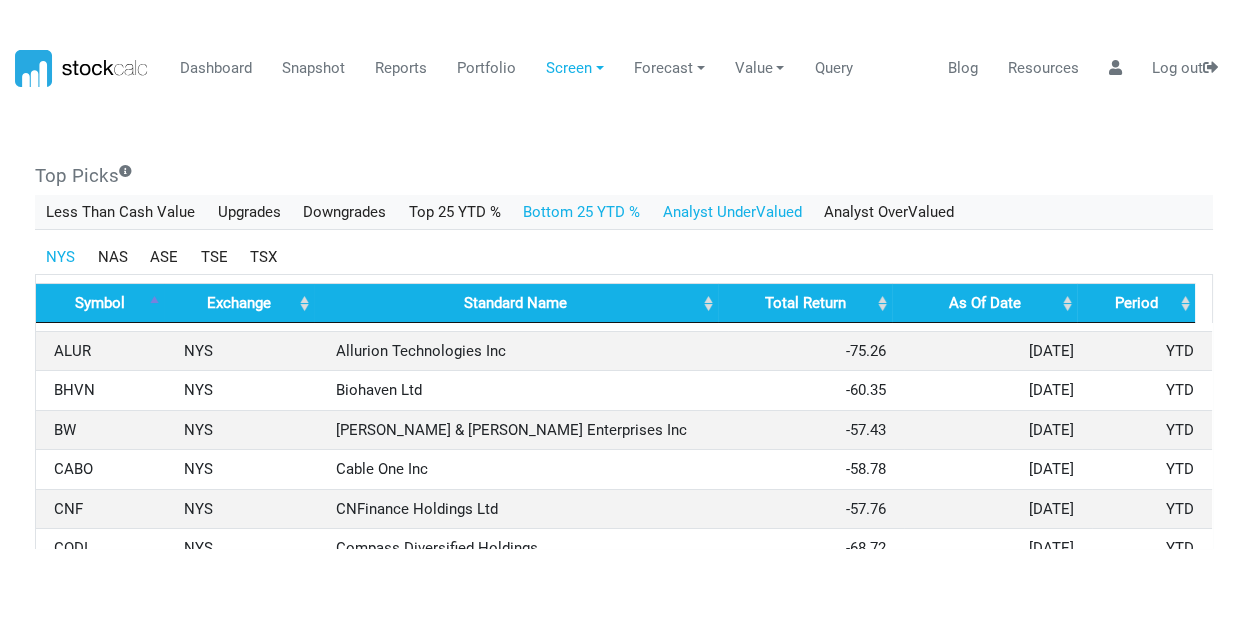click on "Analyst UnderValued" at bounding box center [732, 212] 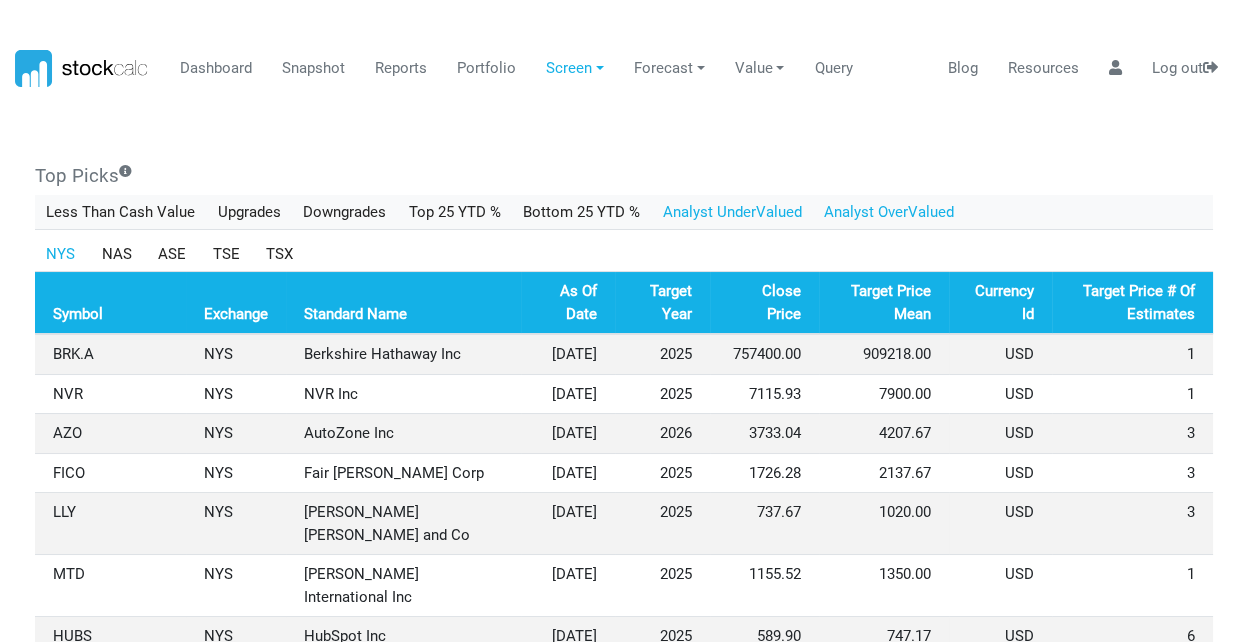 click on "Analyst OverValued" at bounding box center (889, 212) 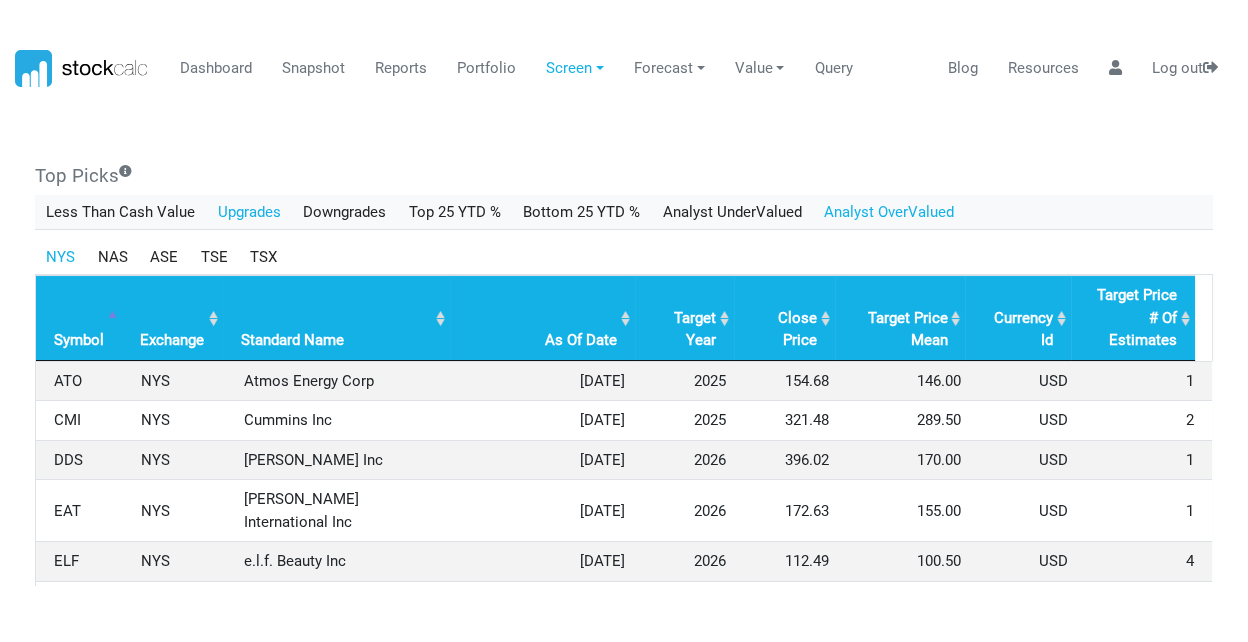 click on "Upgrades" at bounding box center (249, 212) 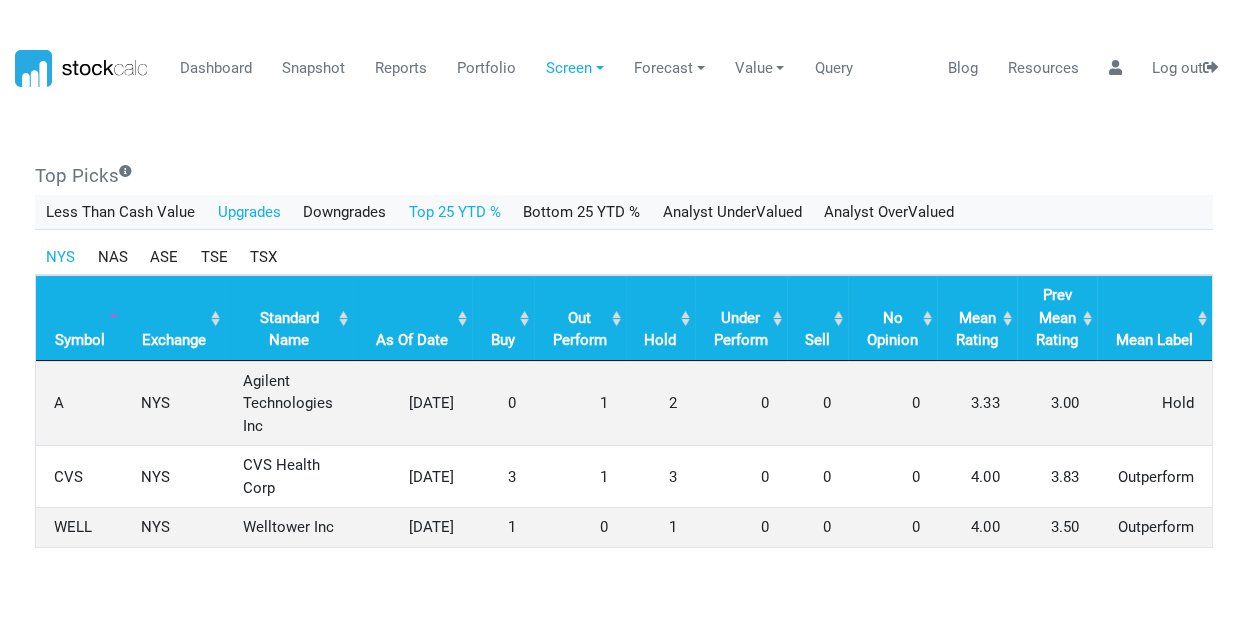 click on "Top 25 YTD %" at bounding box center (454, 212) 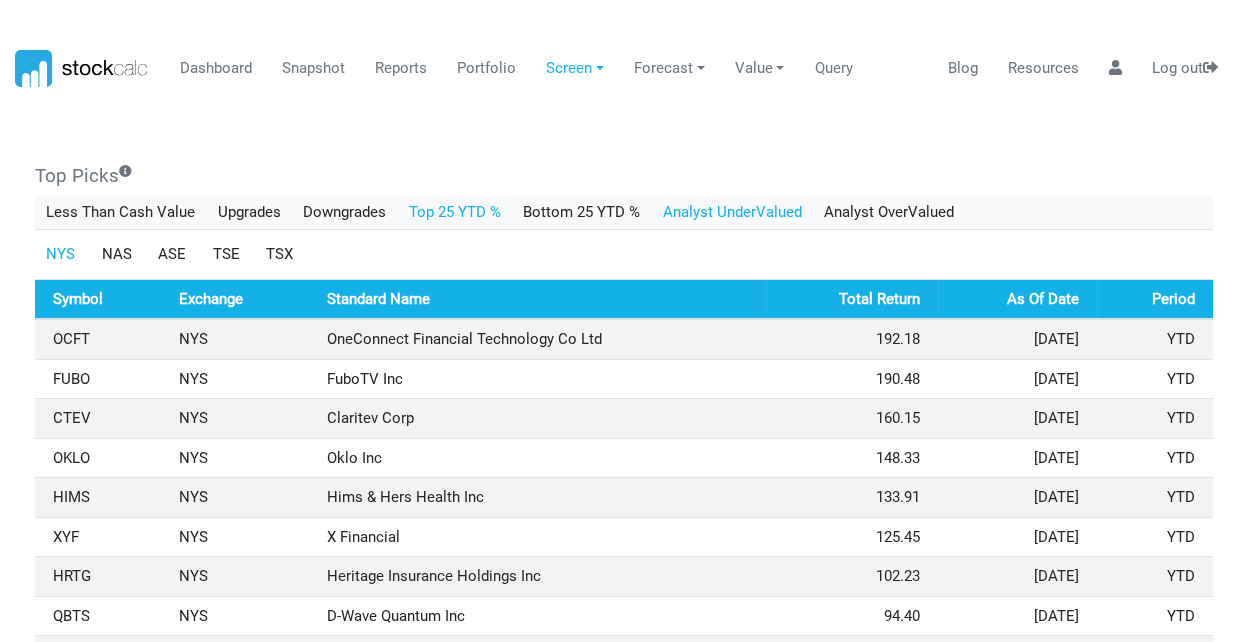 click on "Analyst UnderValued" at bounding box center [732, 212] 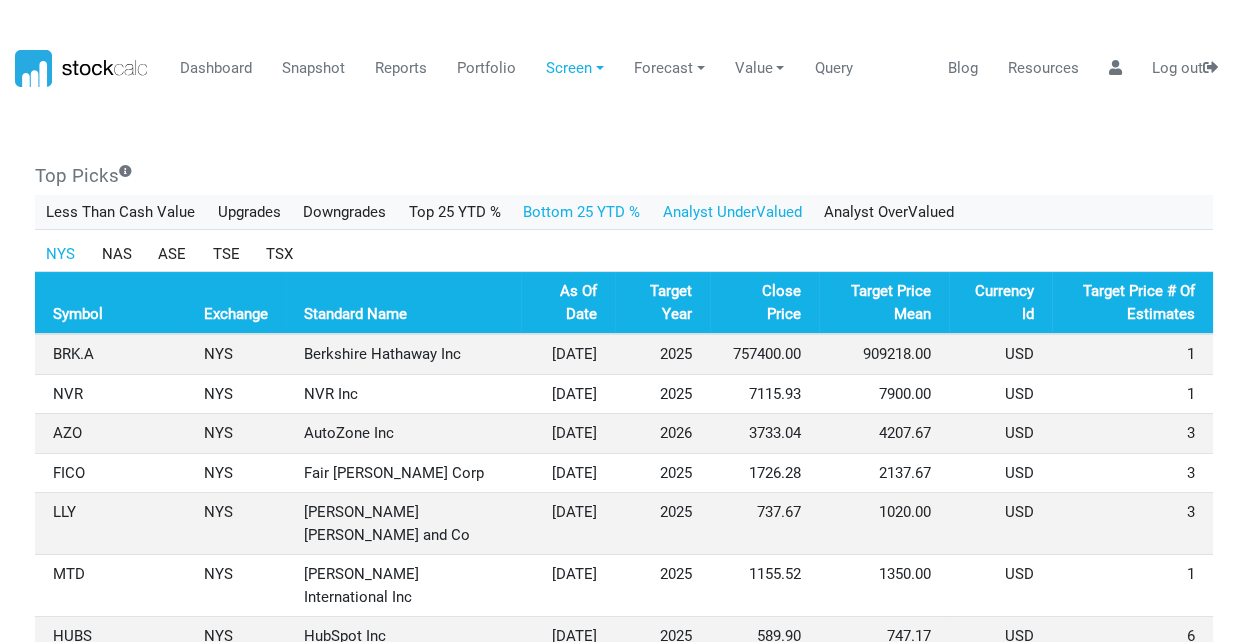click on "Bottom 25 YTD %" at bounding box center (582, 212) 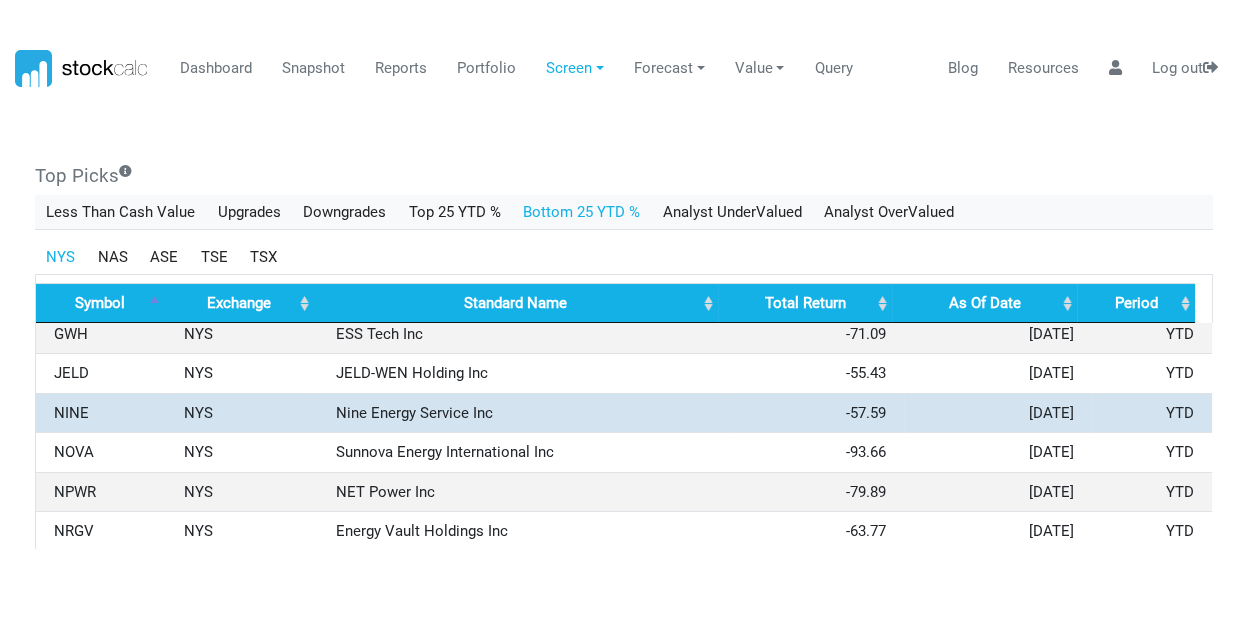 scroll, scrollTop: 763, scrollLeft: 0, axis: vertical 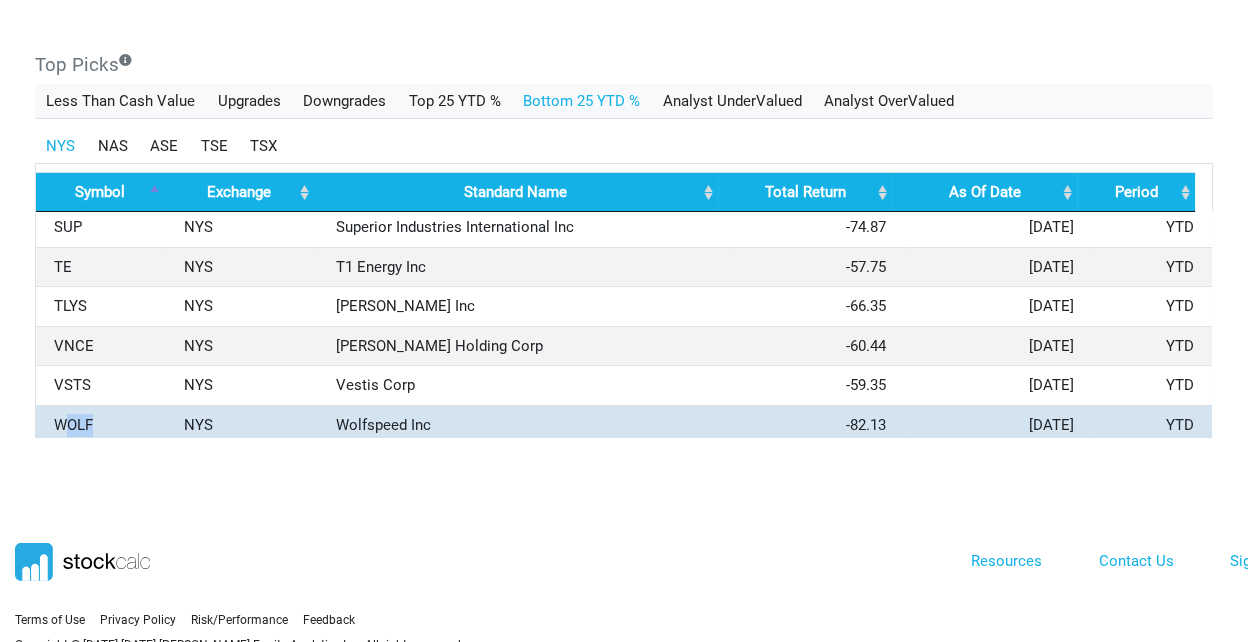 drag, startPoint x: 64, startPoint y: 426, endPoint x: 119, endPoint y: 420, distance: 55.326305 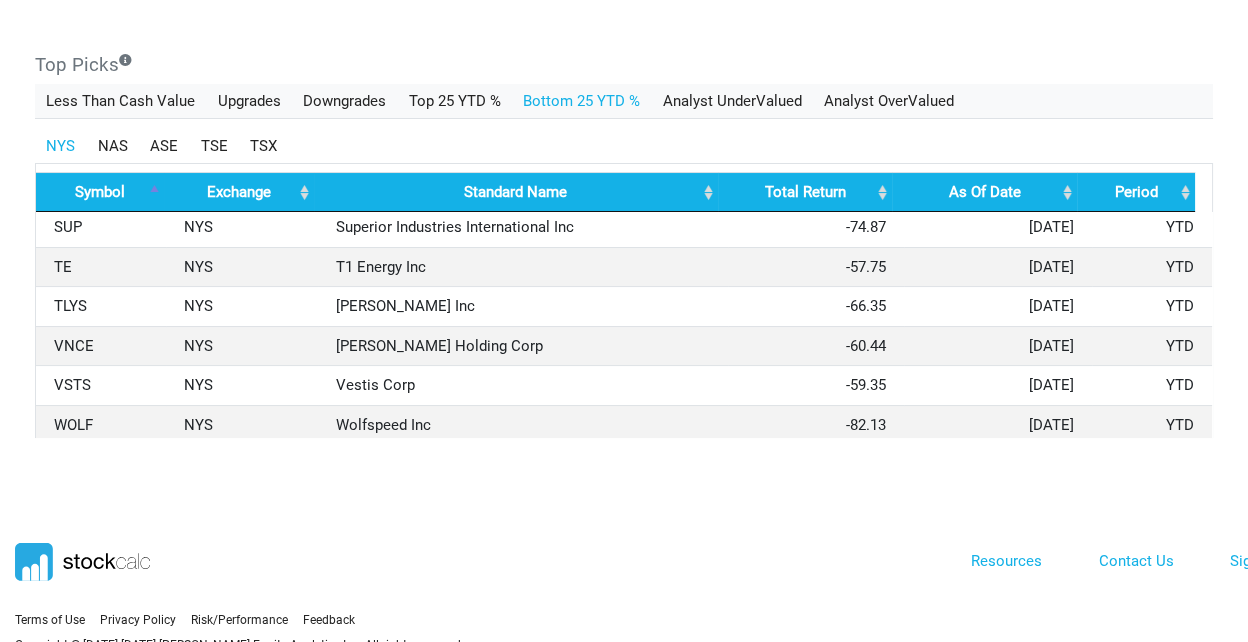 click on "NYS
NAS
ASE
TSE
TSX
Symbol Exchange Standard Name Total Return As Of Date Period
Symbol Exchange Standard Name Total Return As Of Date Period
ALUR NYS Allurion Technologies Inc -75.26 [DATE] YTD BHVN NYS Biohaven Ltd -60.35 [DATE] YTD BW NYS [PERSON_NAME] & [PERSON_NAME] Enterprises Inc -57.43 [DATE] YTD [GEOGRAPHIC_DATA] Cable One Inc -58.78 [DATE] YTD CNF NYS CNFinance Holdings Ltd -57.76 [DATE] YTD CODI NYS Compass Diversified Holdings -68.72" at bounding box center (624, 280) 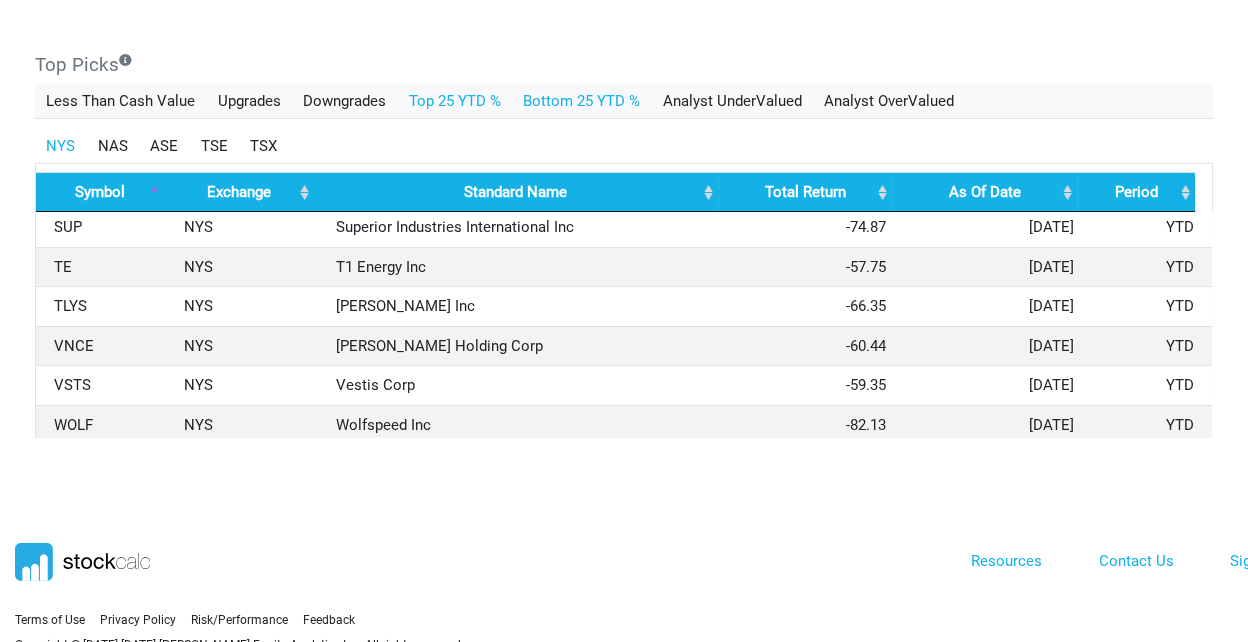 click on "Top 25 YTD %" at bounding box center (454, 101) 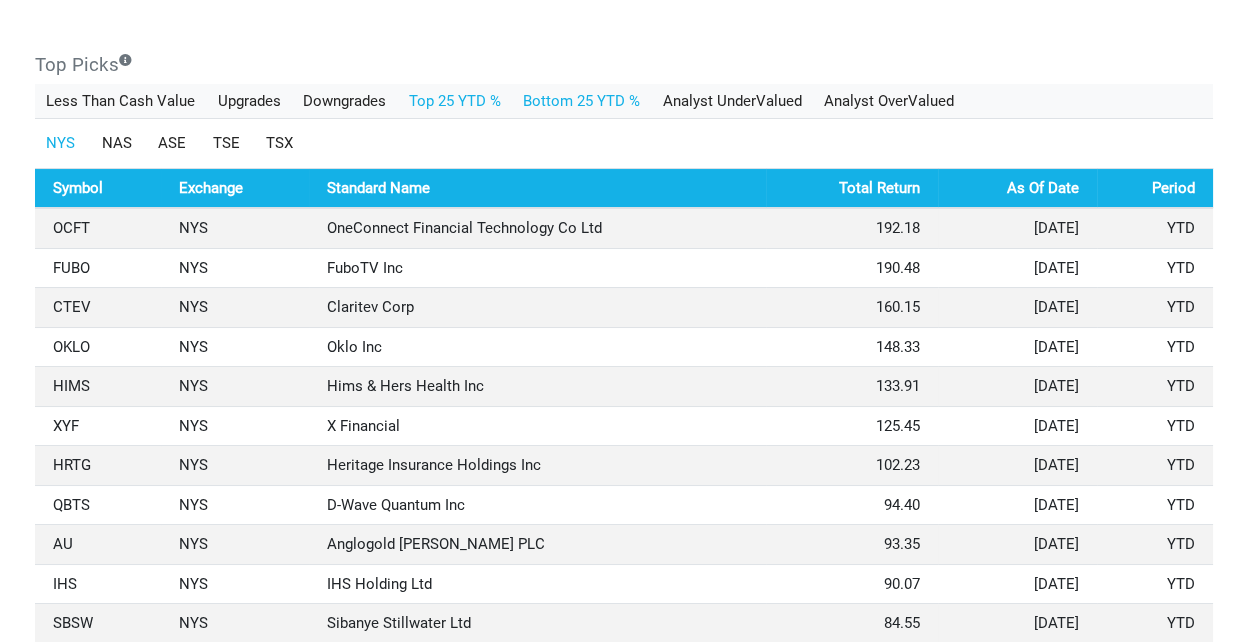 click on "Bottom 25 YTD %" at bounding box center (582, 101) 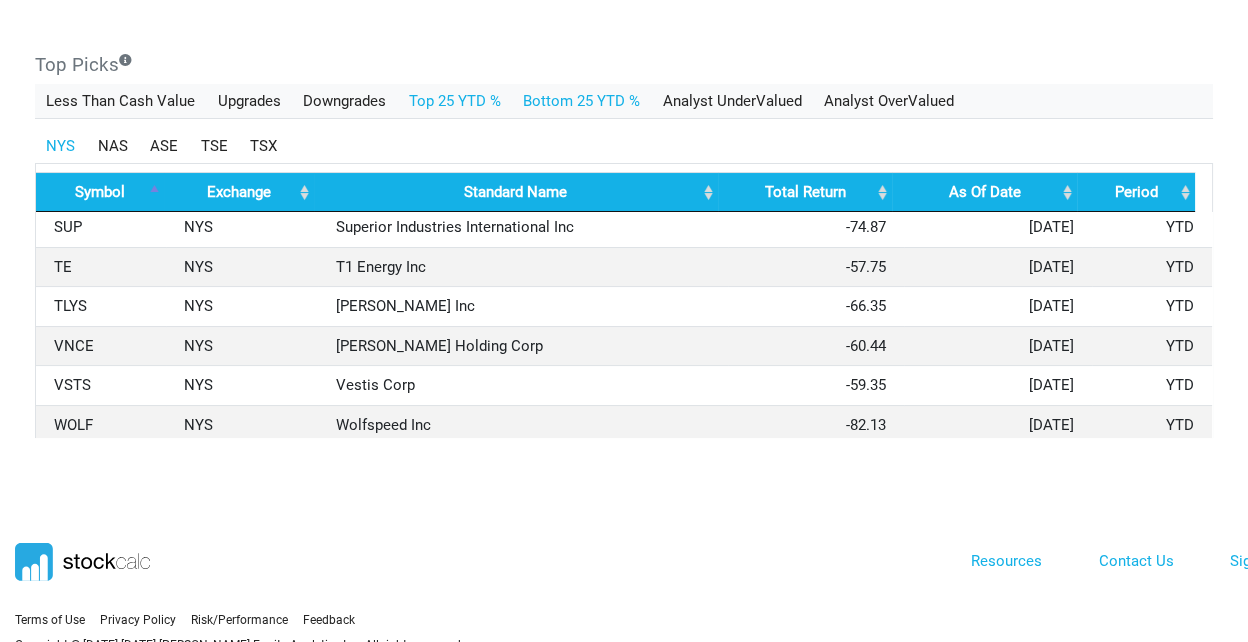 scroll, scrollTop: 763, scrollLeft: 0, axis: vertical 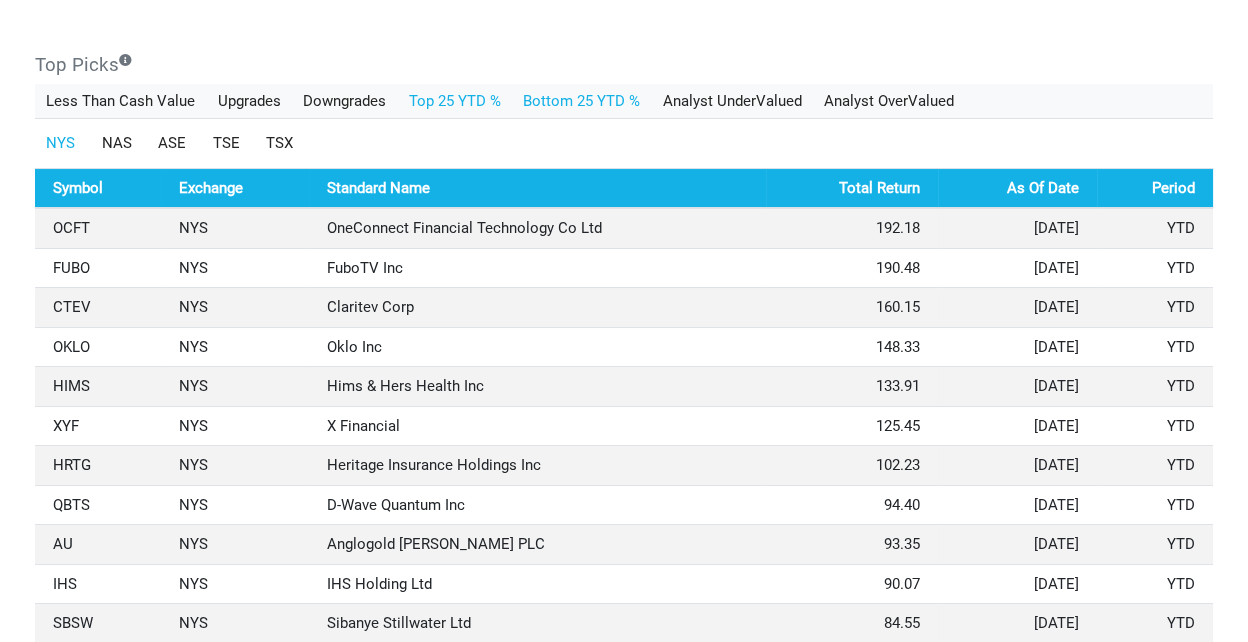 click on "Bottom 25 YTD %" at bounding box center [582, 101] 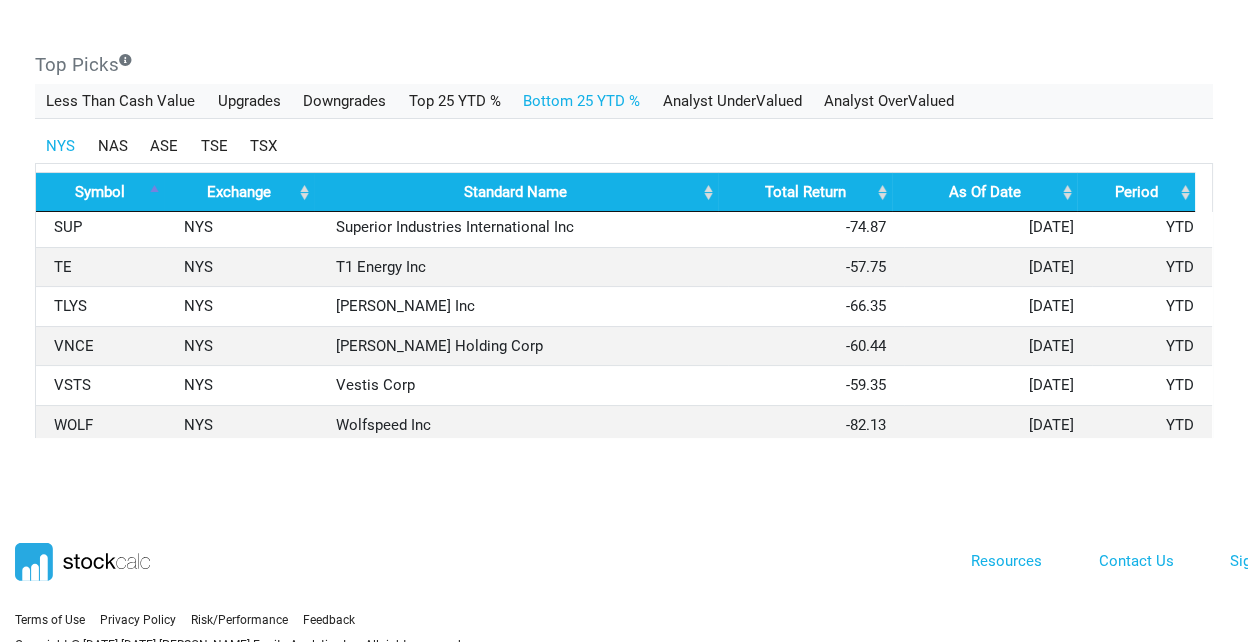 scroll, scrollTop: 763, scrollLeft: 0, axis: vertical 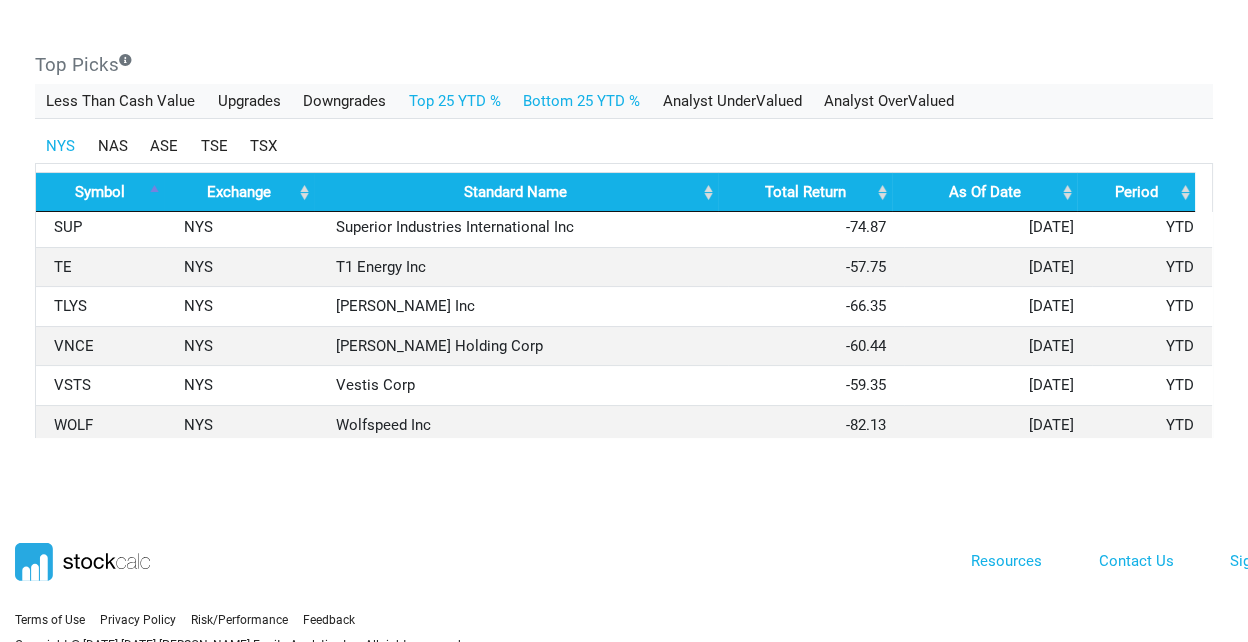 click on "Top 25 YTD %" at bounding box center [454, 101] 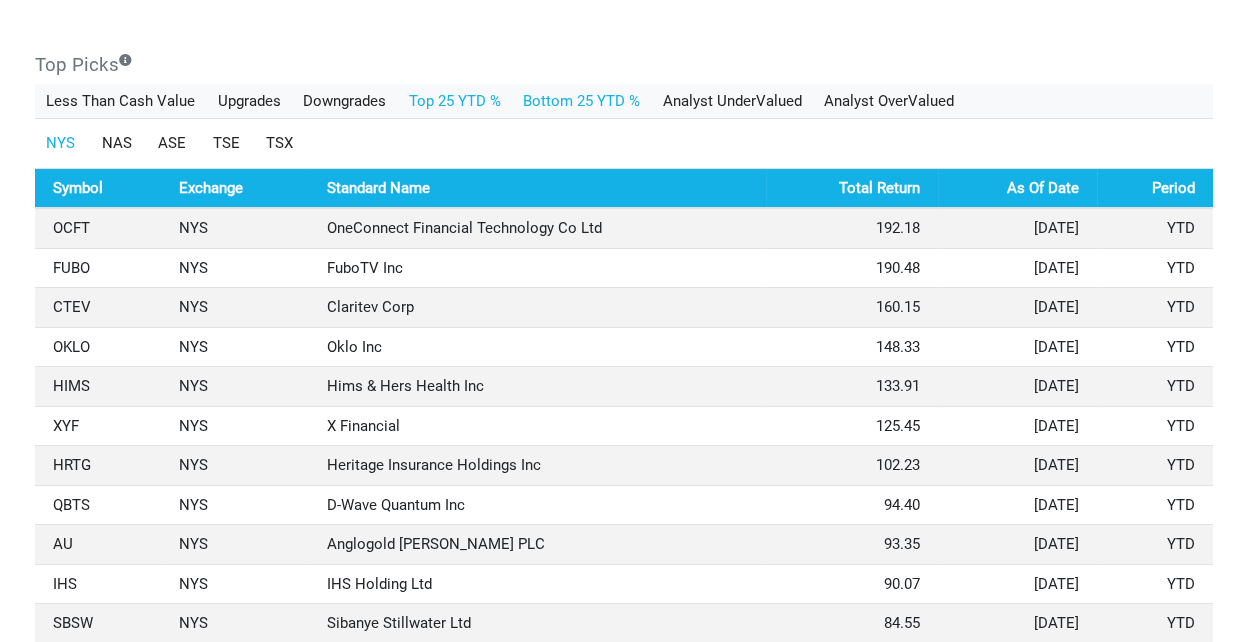 click on "Bottom 25 YTD %" at bounding box center [582, 101] 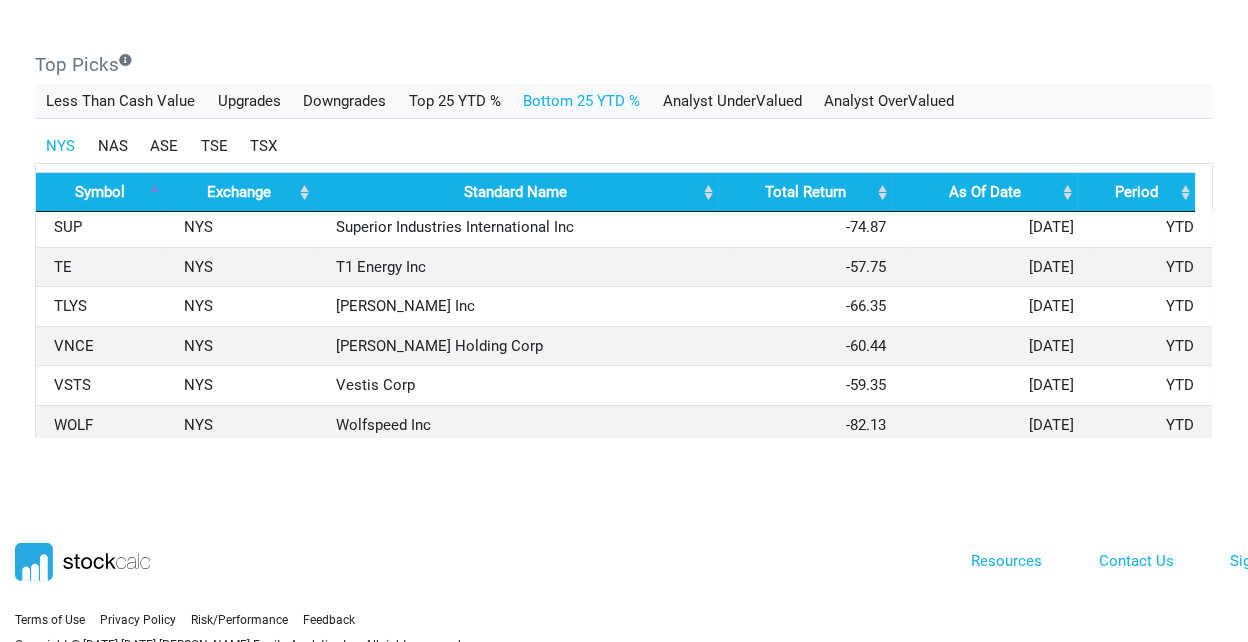scroll, scrollTop: 763, scrollLeft: 0, axis: vertical 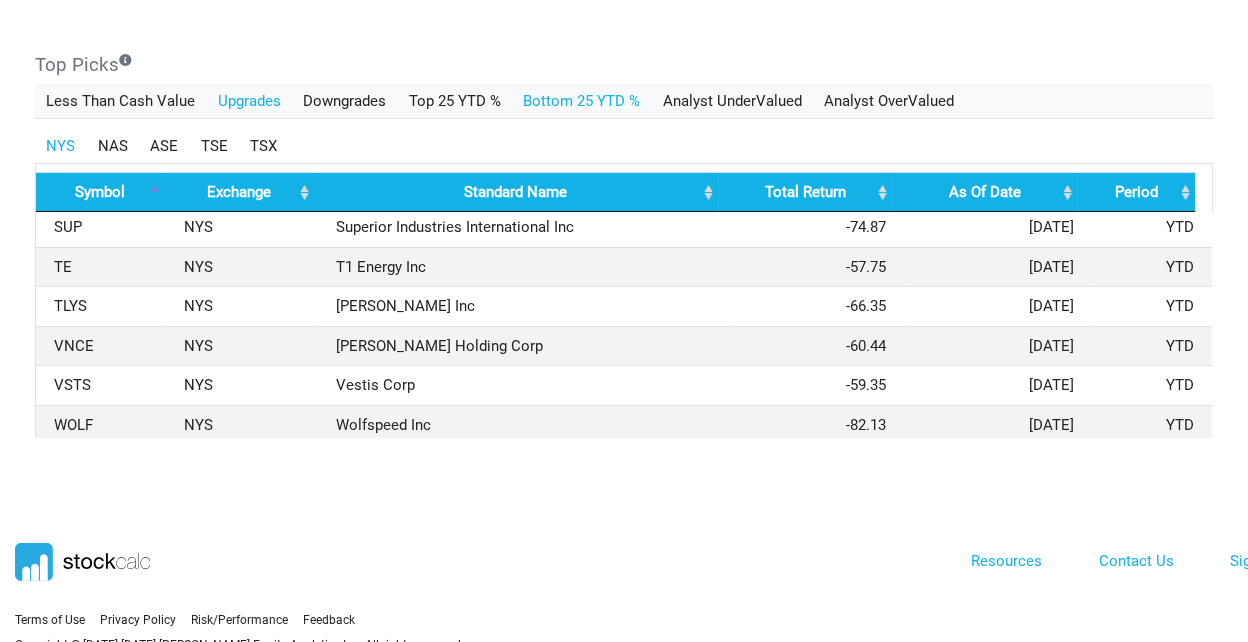 click on "Upgrades" at bounding box center [249, 101] 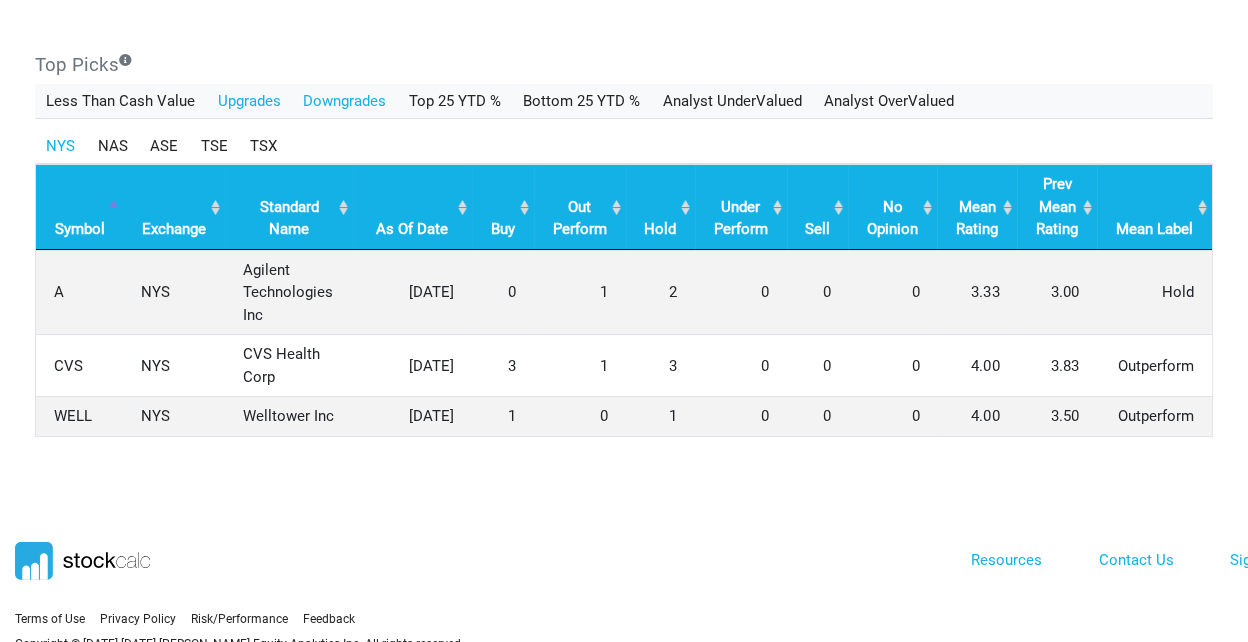 click on "Downgrades" at bounding box center (345, 101) 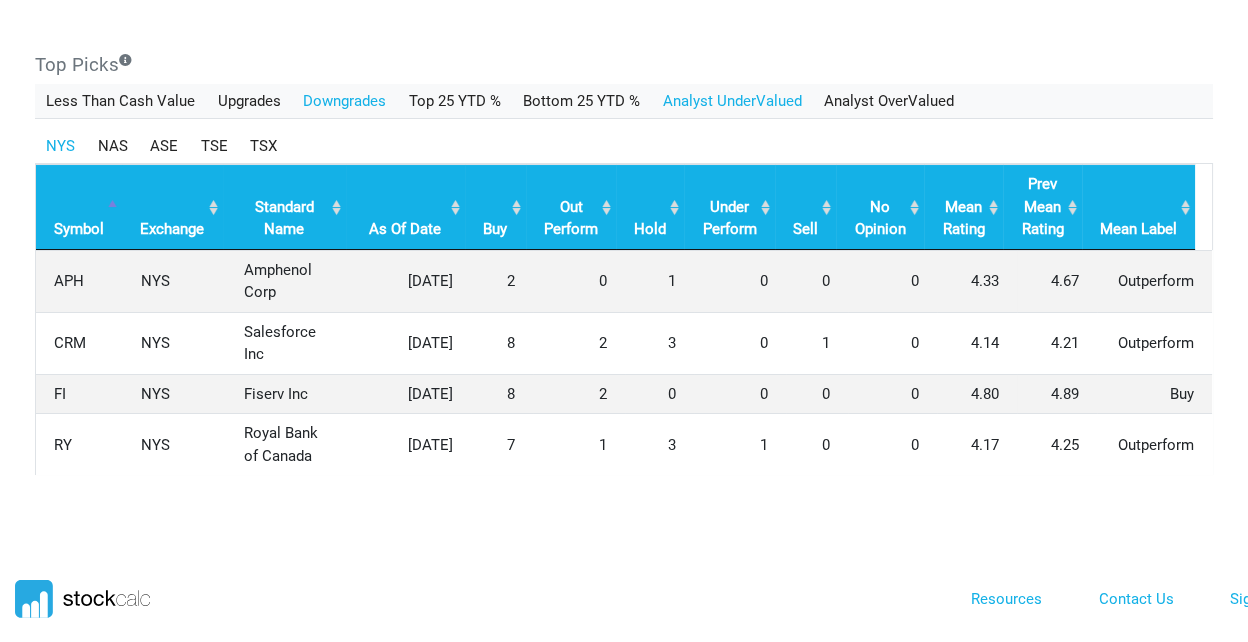 click on "Analyst UnderValued" at bounding box center [732, 101] 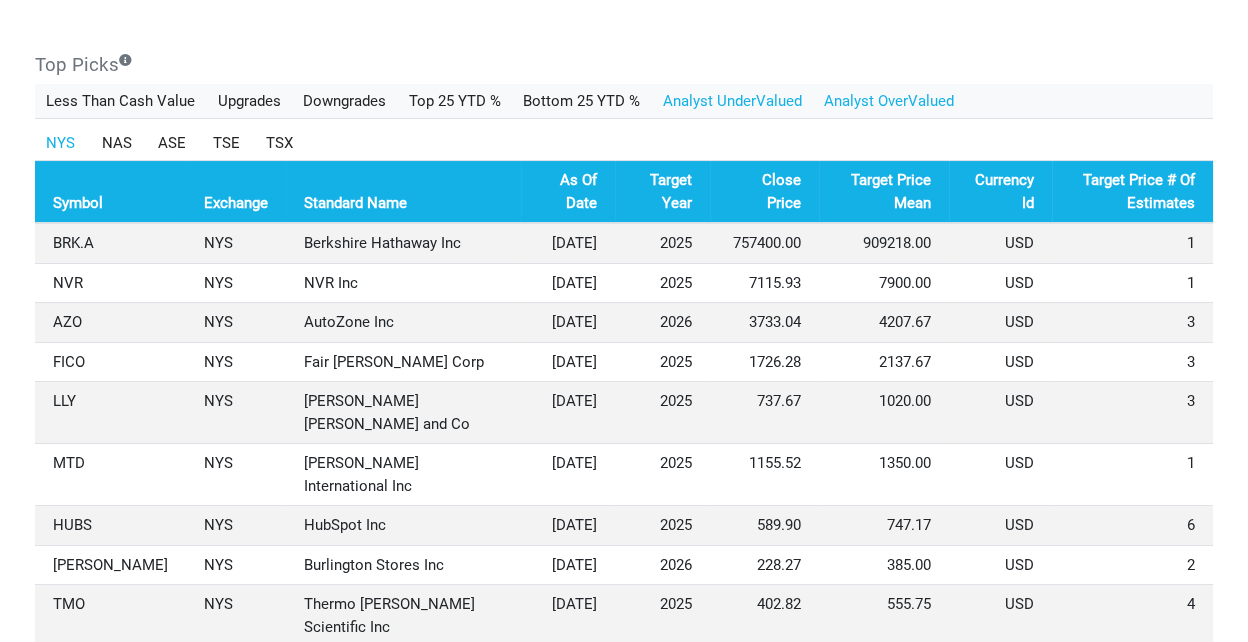 click on "Analyst OverValued" at bounding box center (889, 101) 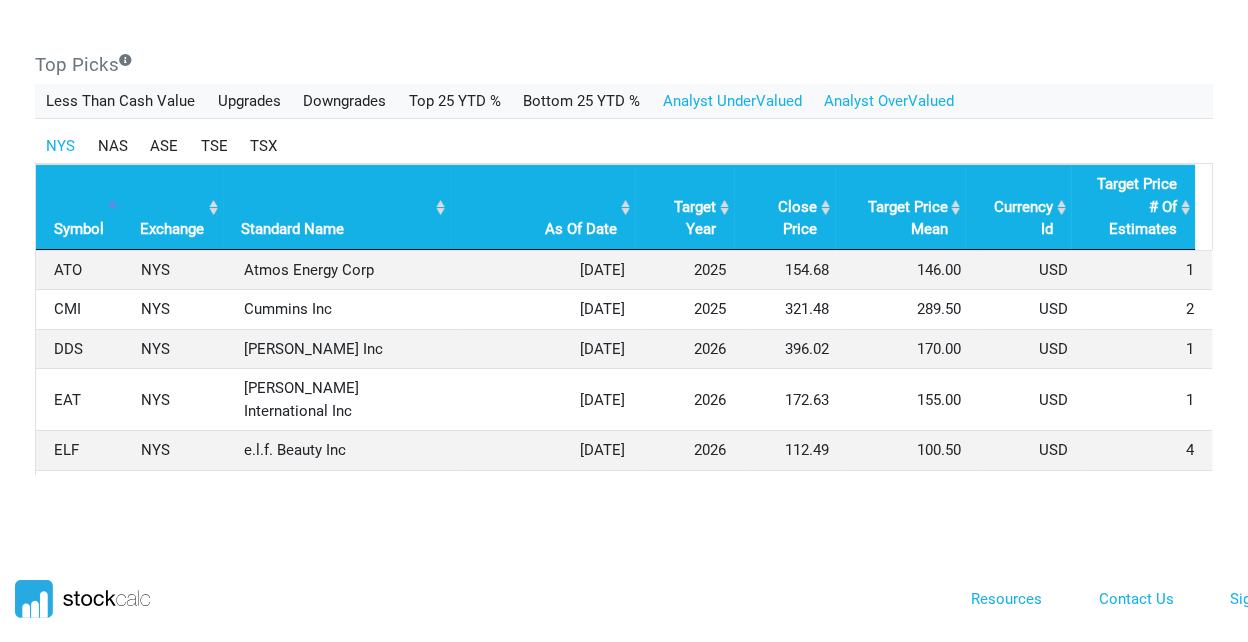 click on "Analyst UnderValued" at bounding box center (732, 101) 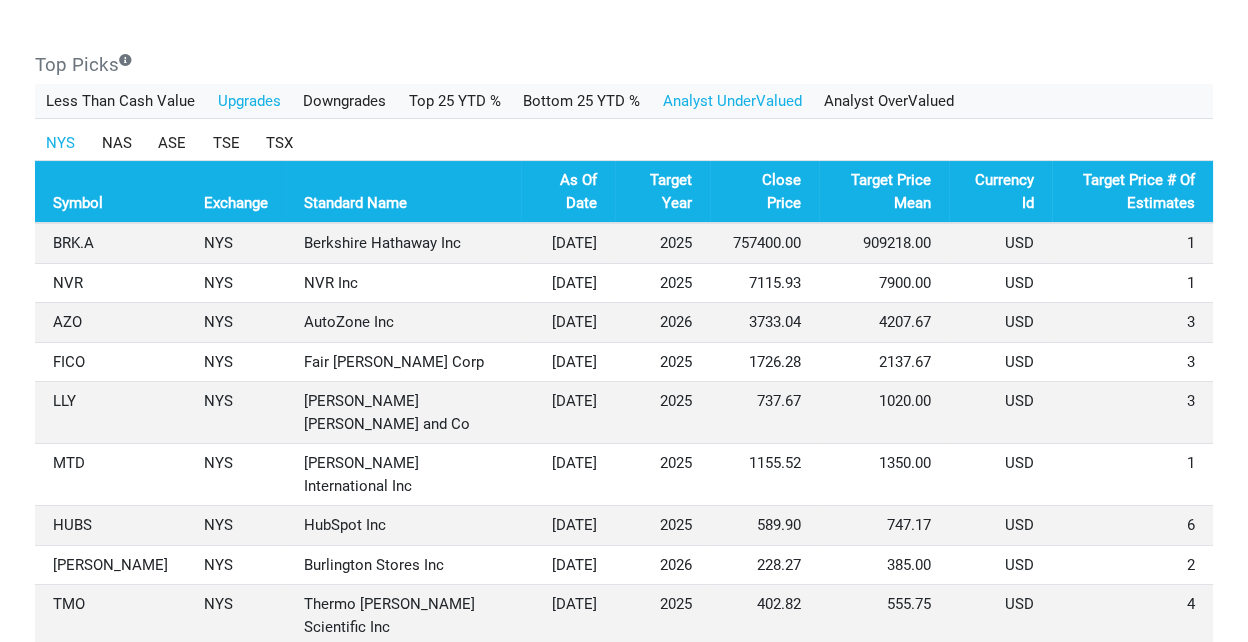 click on "Upgrades" at bounding box center [249, 101] 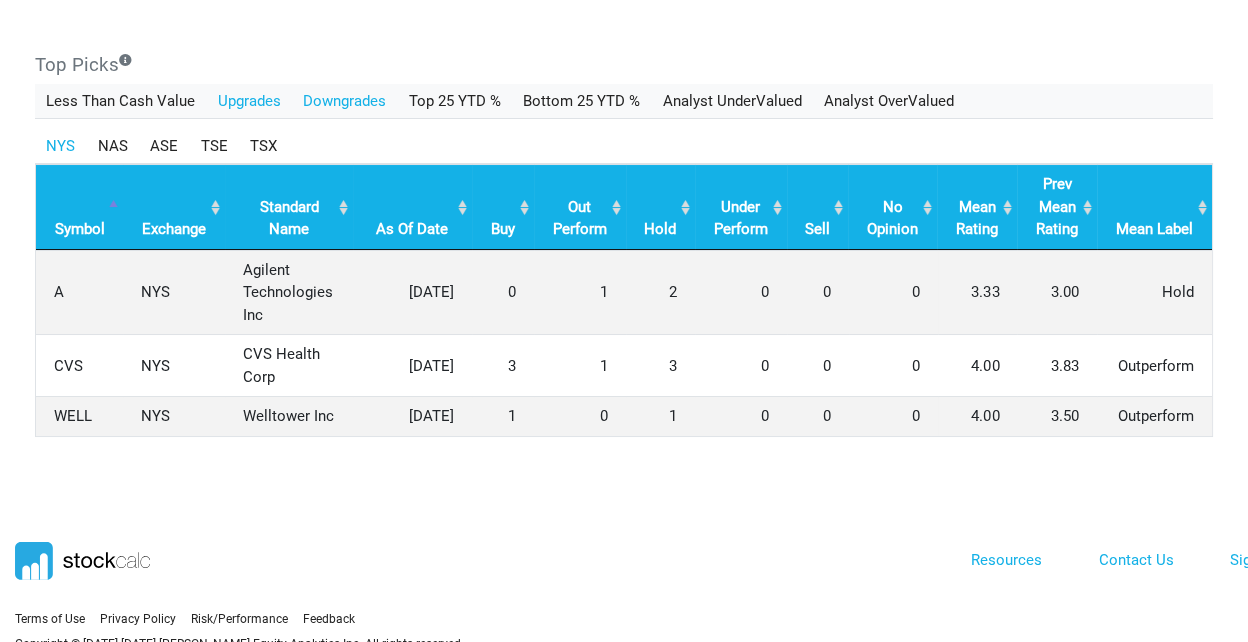 click on "Downgrades" at bounding box center (345, 101) 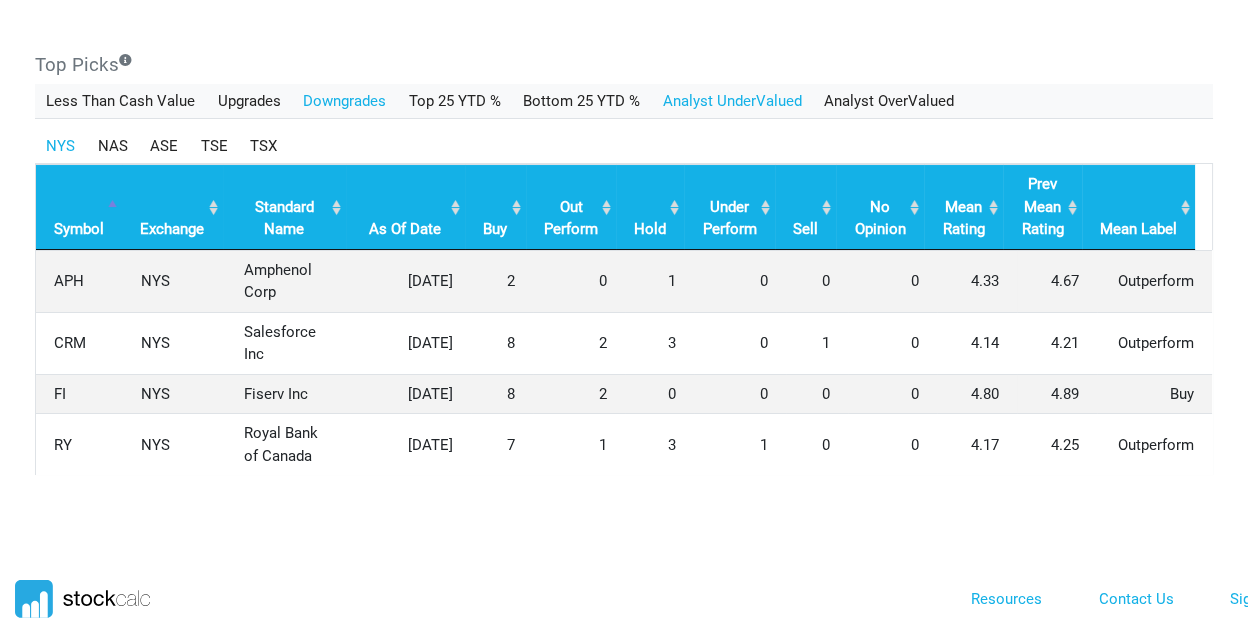 click on "Analyst UnderValued" at bounding box center [732, 101] 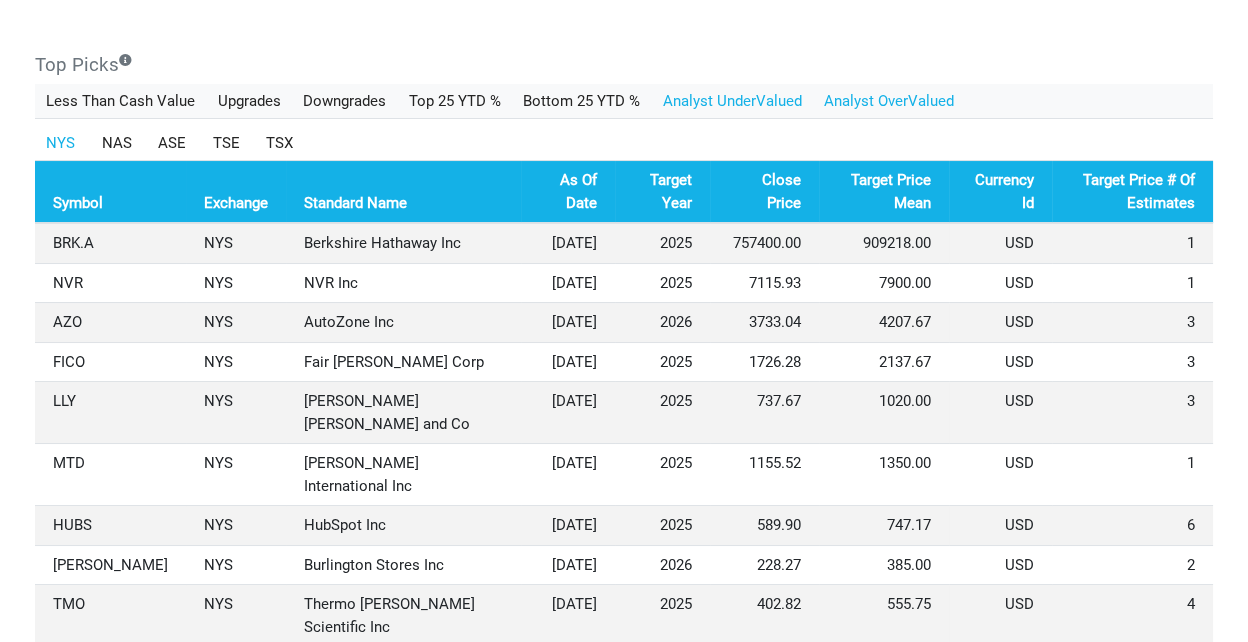 click on "Analyst OverValued" at bounding box center (889, 101) 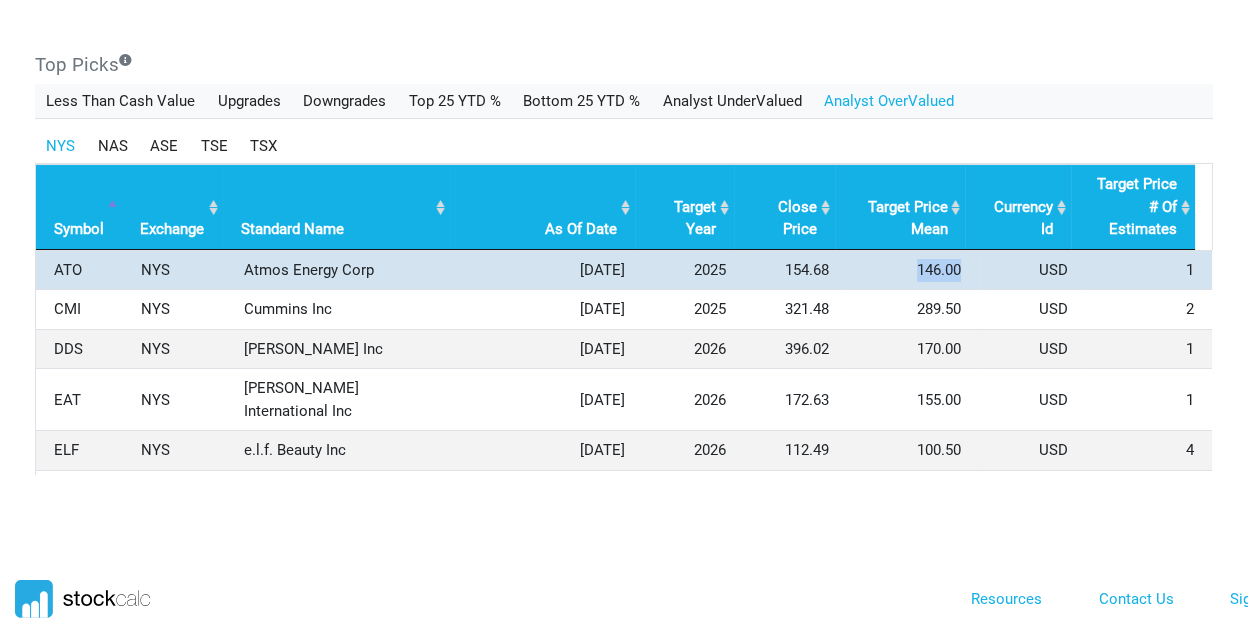 drag, startPoint x: 892, startPoint y: 269, endPoint x: 955, endPoint y: 267, distance: 63.03174 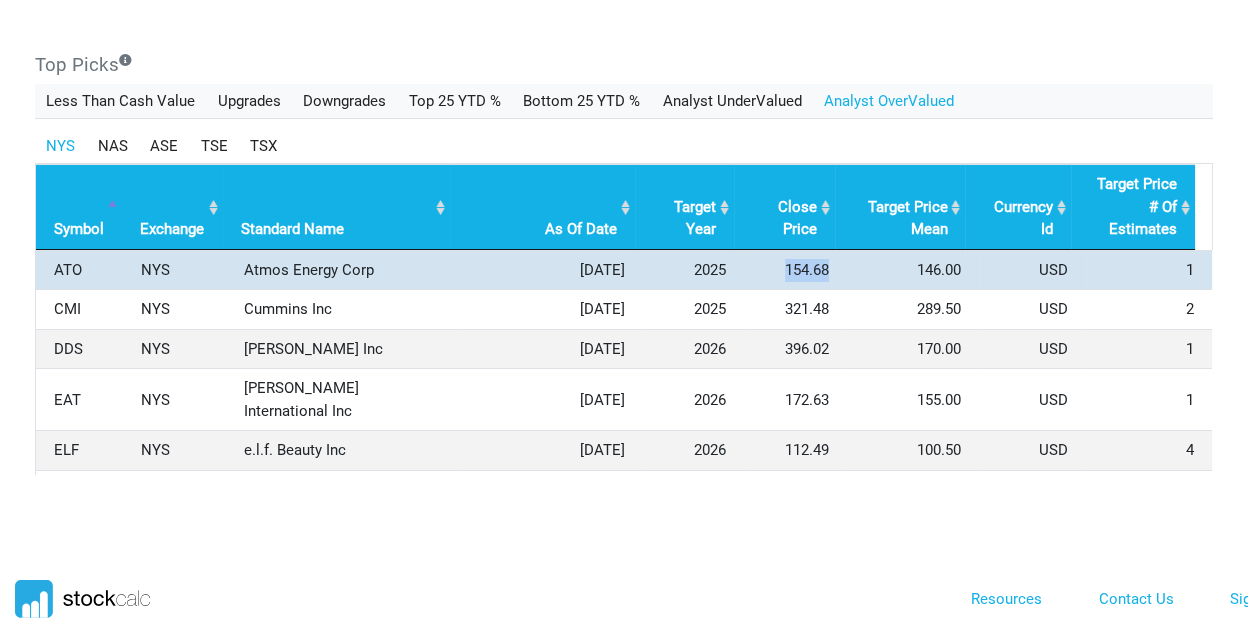 drag, startPoint x: 770, startPoint y: 277, endPoint x: 825, endPoint y: 275, distance: 55.03635 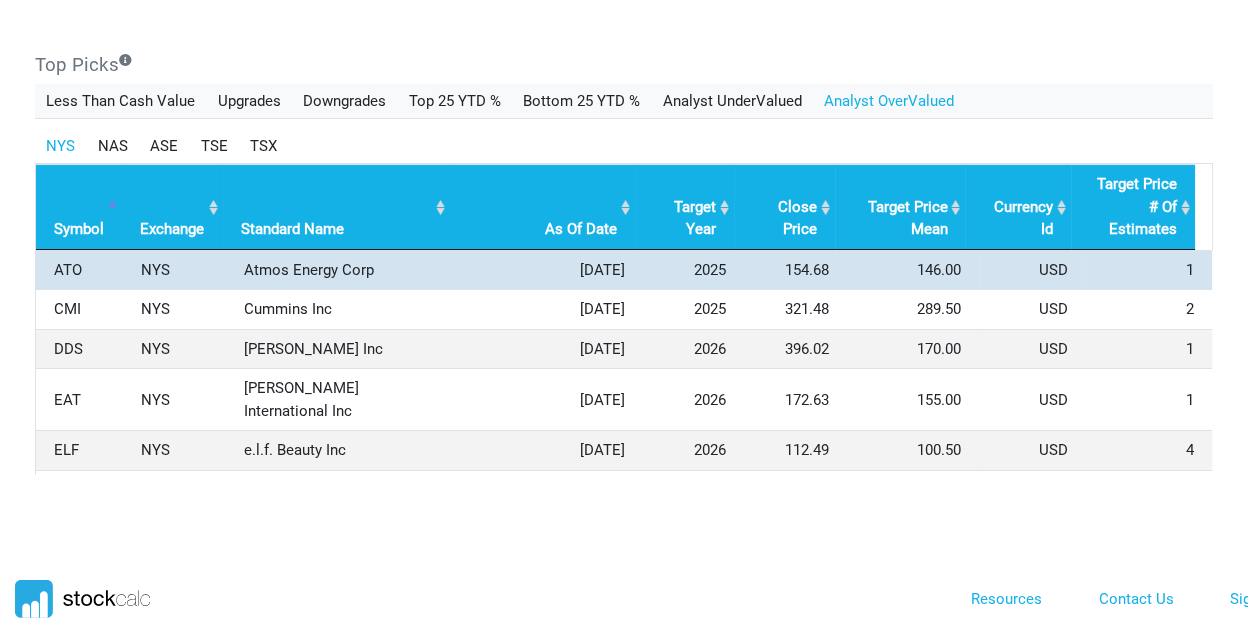 click on "154.68" at bounding box center (795, 270) 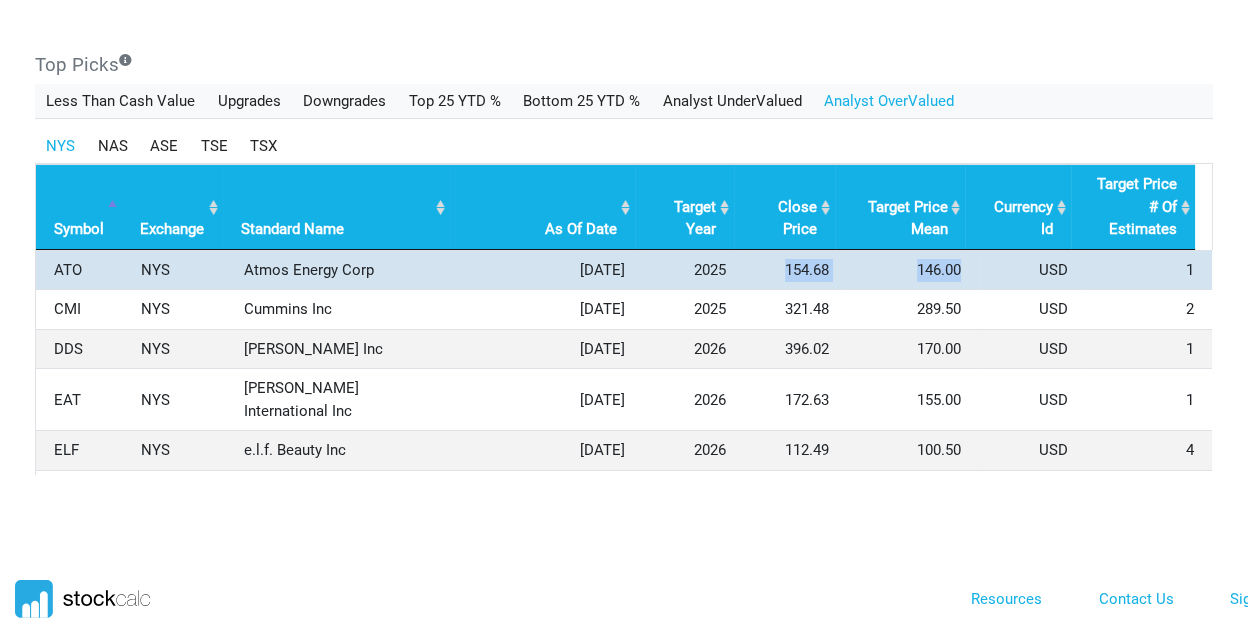 drag, startPoint x: 771, startPoint y: 266, endPoint x: 951, endPoint y: 258, distance: 180.17769 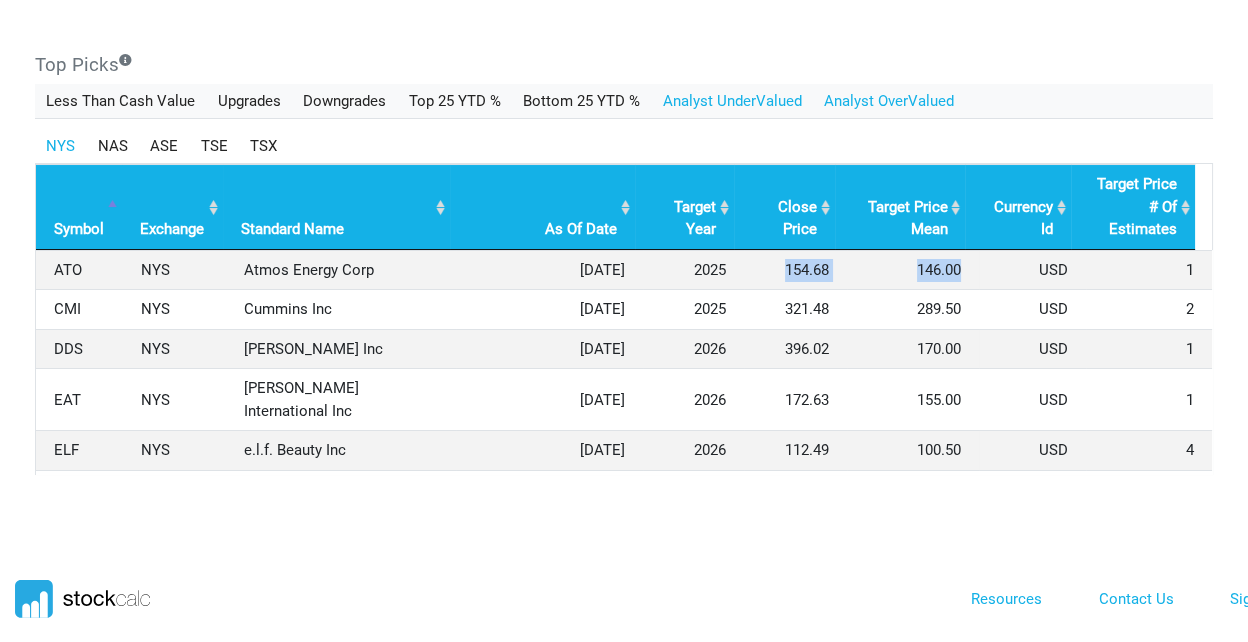 click on "Analyst UnderValued" at bounding box center [732, 101] 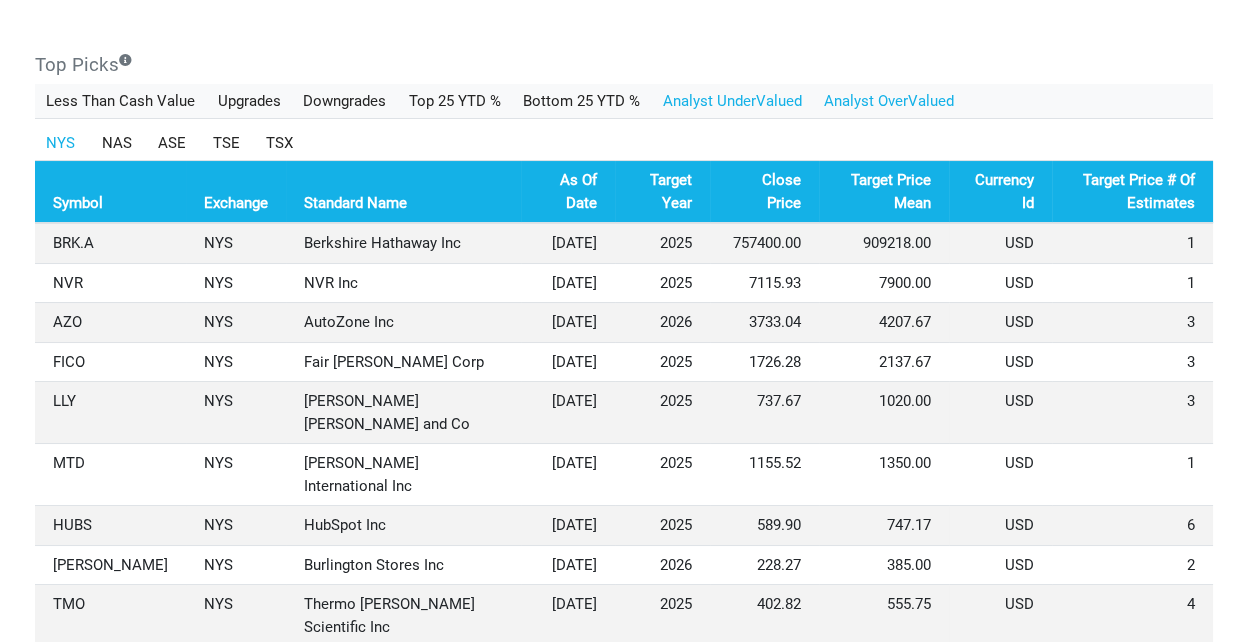 click on "Analyst OverValued" at bounding box center [889, 101] 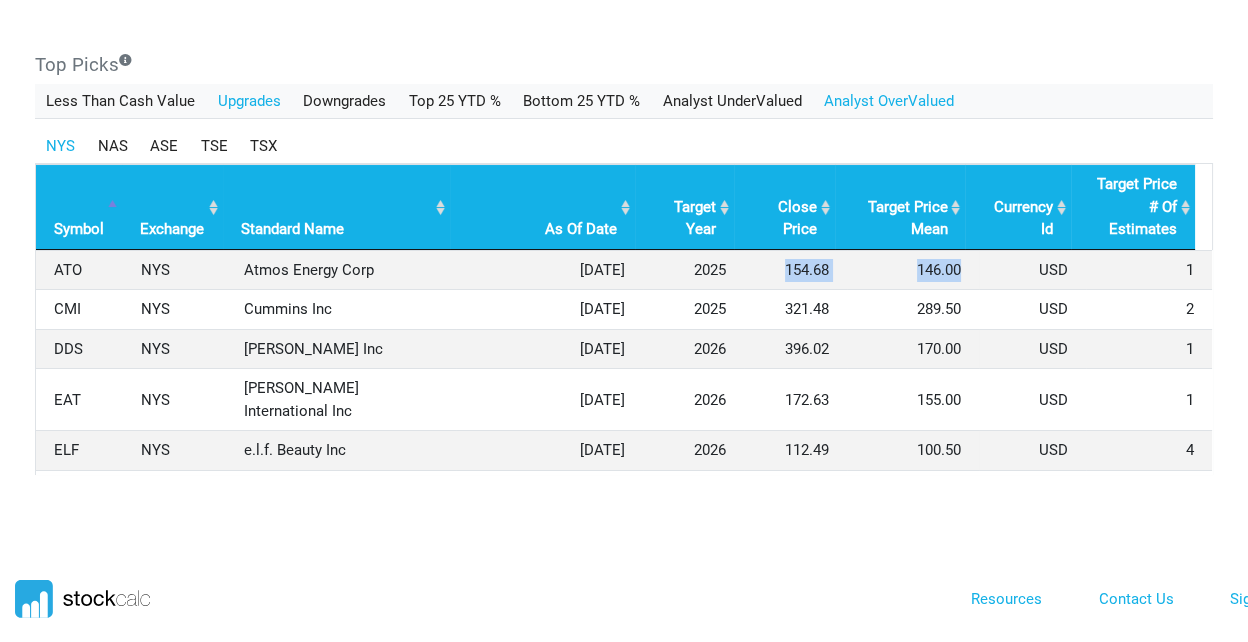 click on "Upgrades" at bounding box center [249, 101] 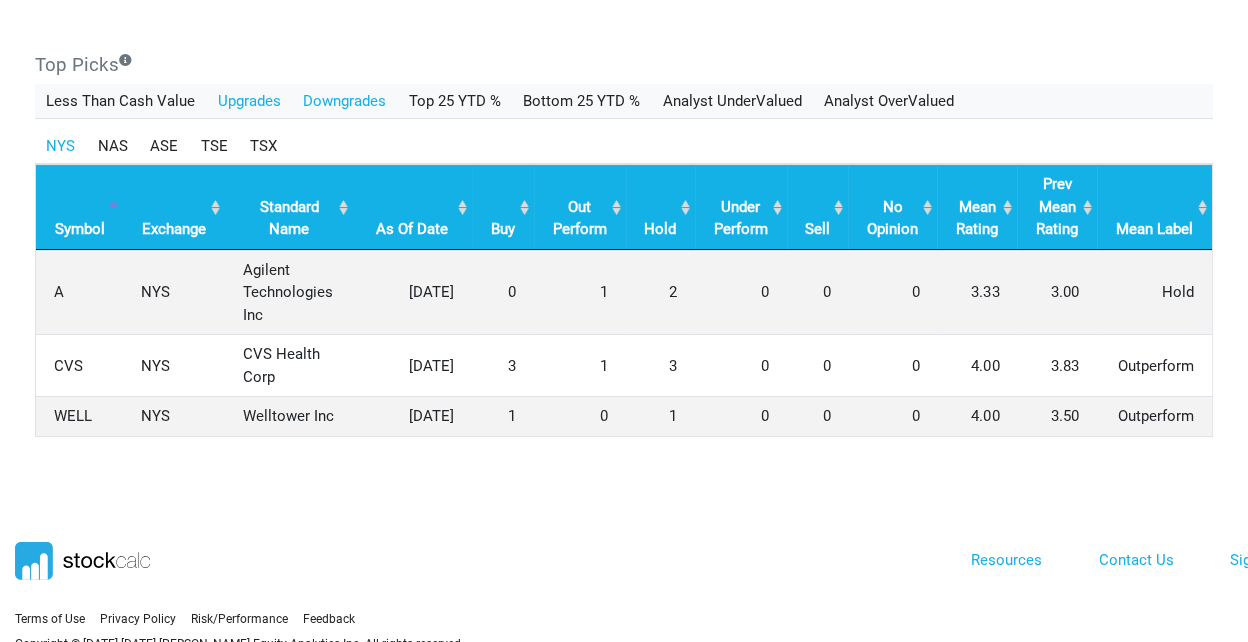 click on "Downgrades" at bounding box center (345, 101) 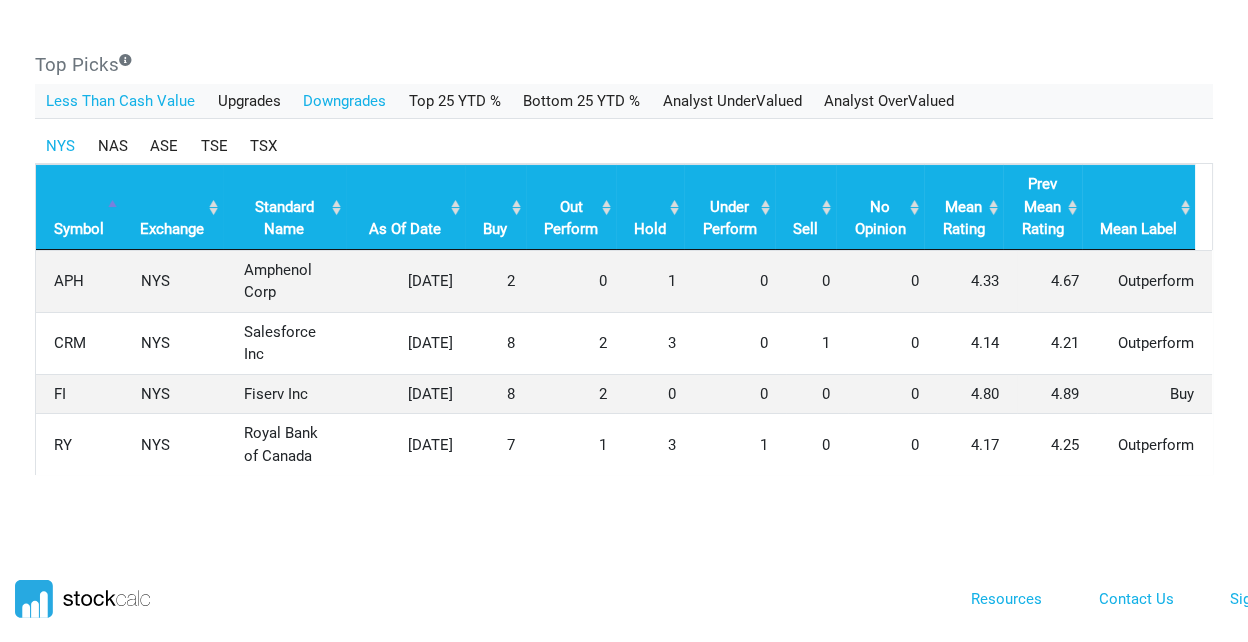 click on "Less Than Cash Value" at bounding box center (121, 101) 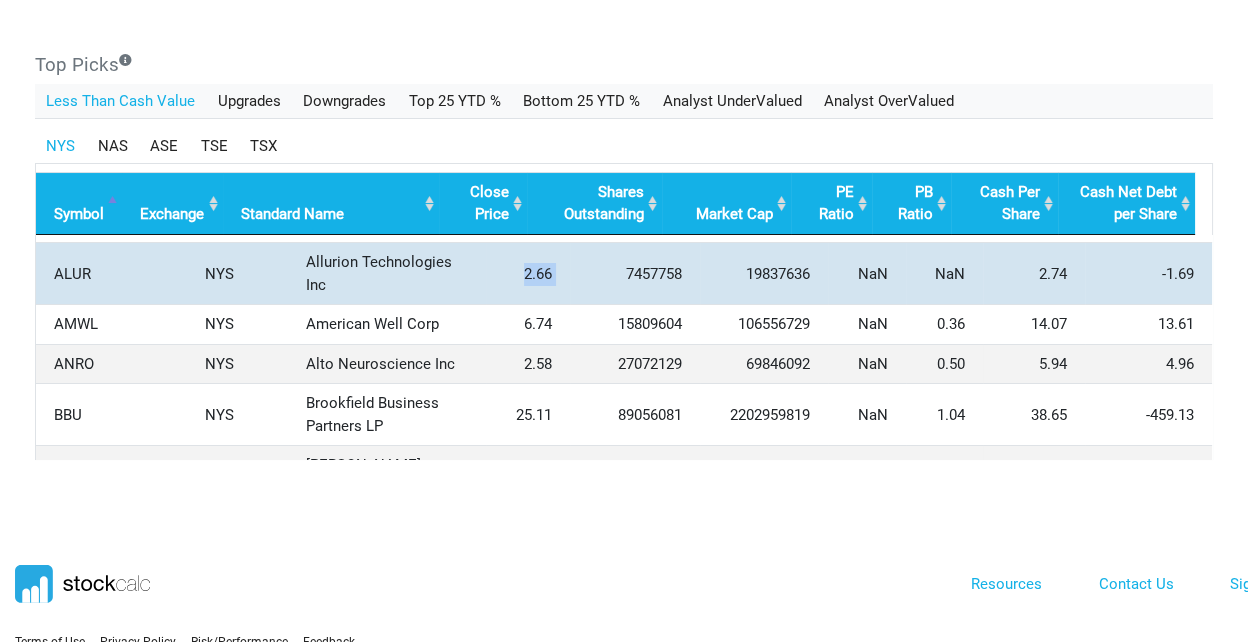 click on "ALUR NYS Allurion Technologies Inc 2.66 7457758 19837636 NaN NaN 2.74 -1.69" at bounding box center (624, 273) 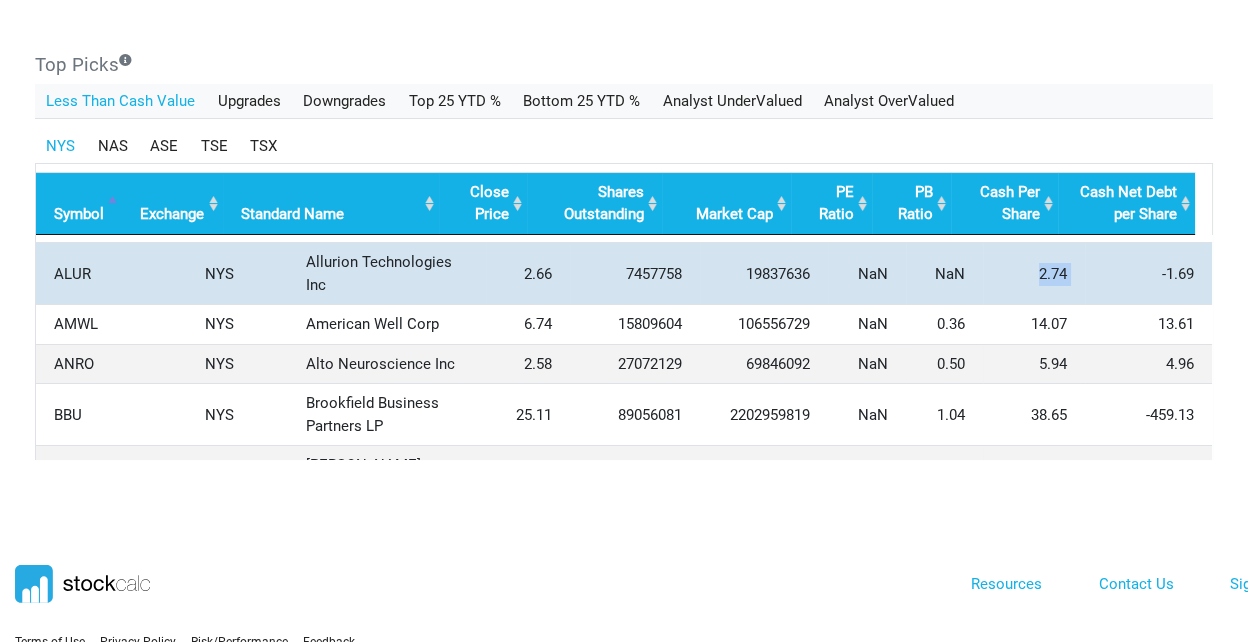 drag, startPoint x: 1006, startPoint y: 263, endPoint x: 1064, endPoint y: 267, distance: 58.137768 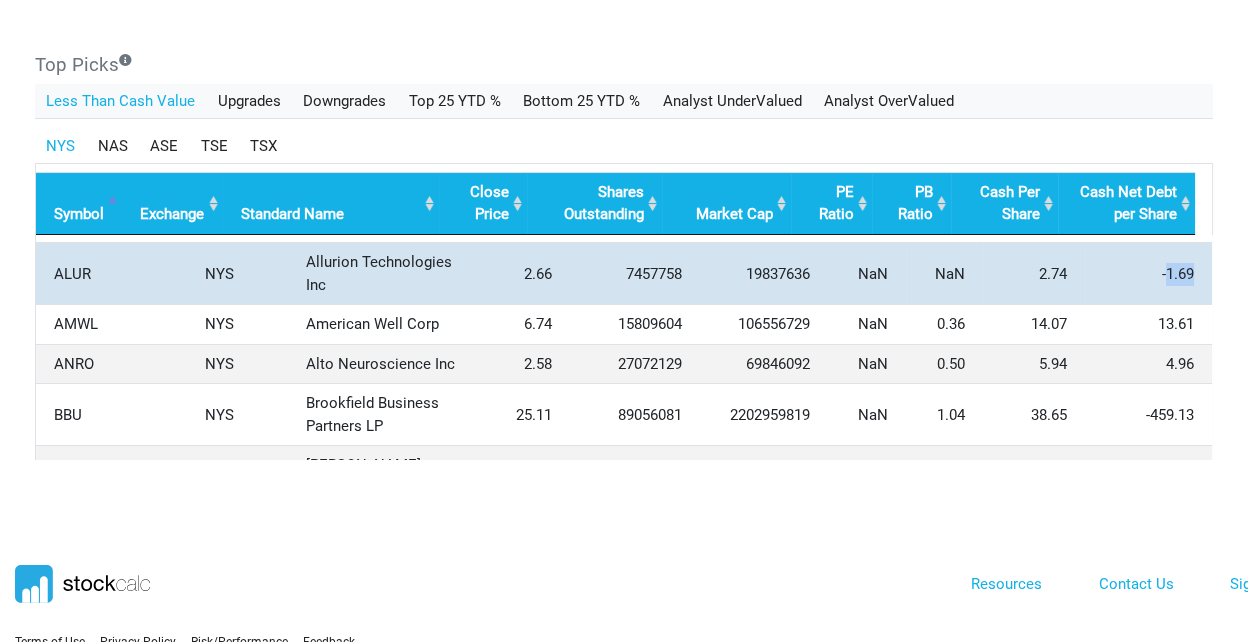 drag, startPoint x: 1150, startPoint y: 265, endPoint x: 1184, endPoint y: 264, distance: 34.0147 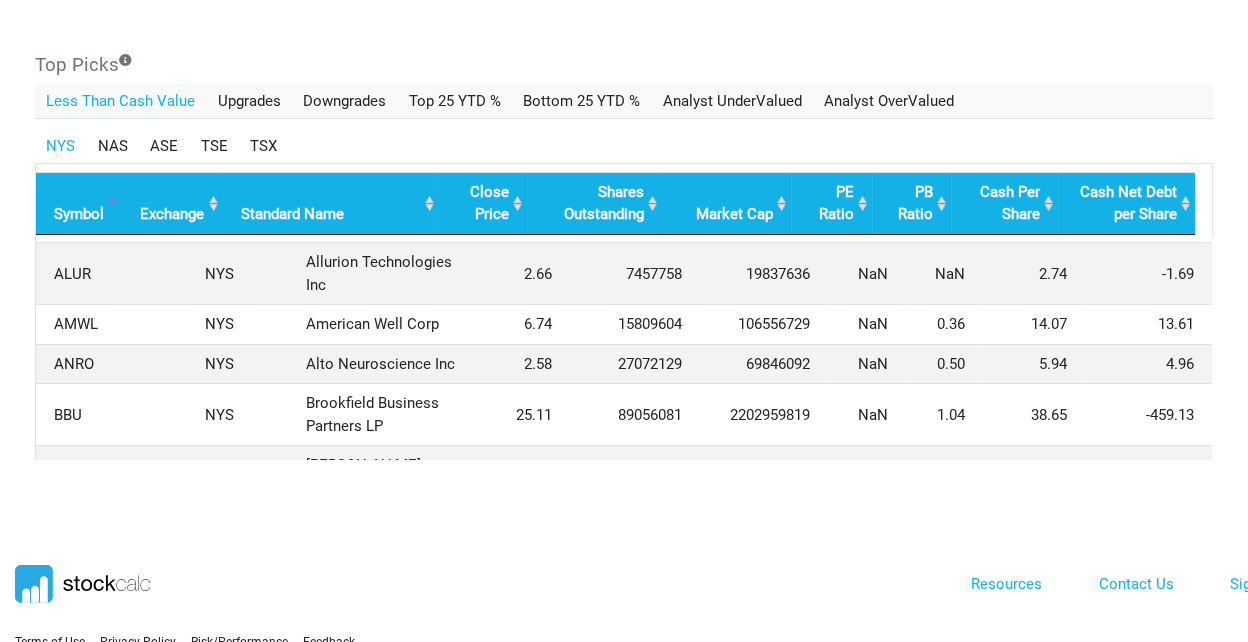 click on "NYS
NAS
ASE
TSE
TSX
Symbol Exchange Standard Name Close Price Shares Outstanding Market Cap PE Ratio PB Ratio Cash Per Share Cash Net Debt per Share
Symbol Exchange Standard Name Close Price Shares Outstanding Market Cap PE Ratio PB Ratio Cash Per Share Cash Net Debt per Share
ALUR NYS Allurion Technologies Inc 2.66 7457758" at bounding box center (624, 291) 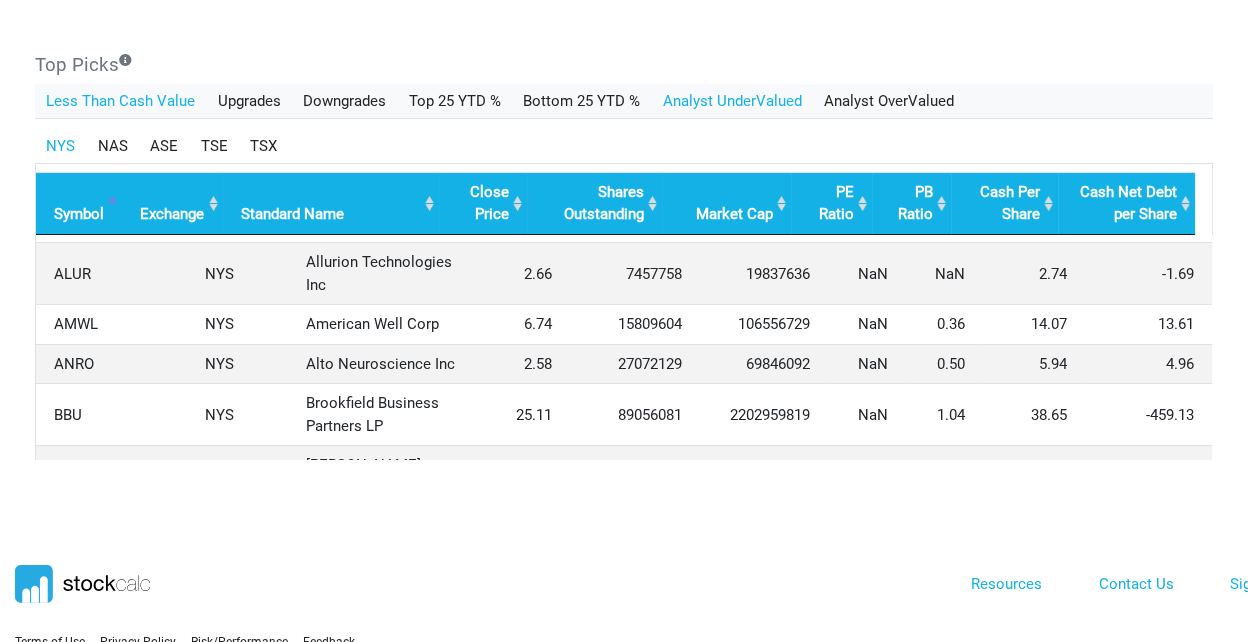 click on "Analyst UnderValued" at bounding box center [732, 101] 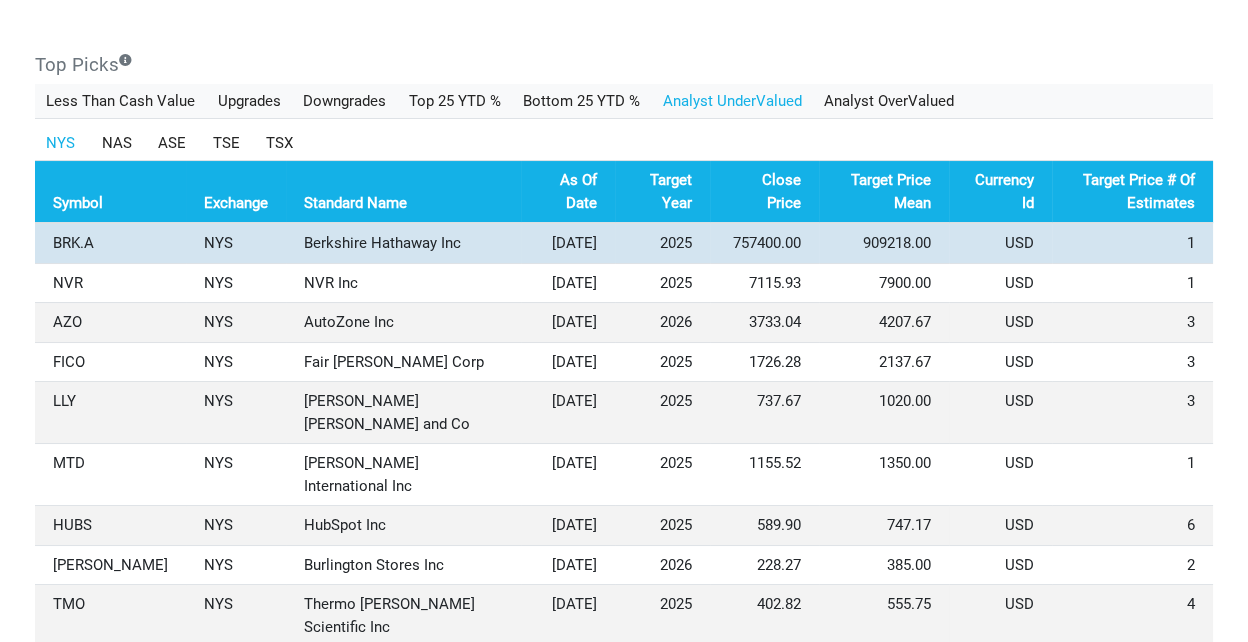 drag, startPoint x: 472, startPoint y: 242, endPoint x: 547, endPoint y: 270, distance: 80.05623 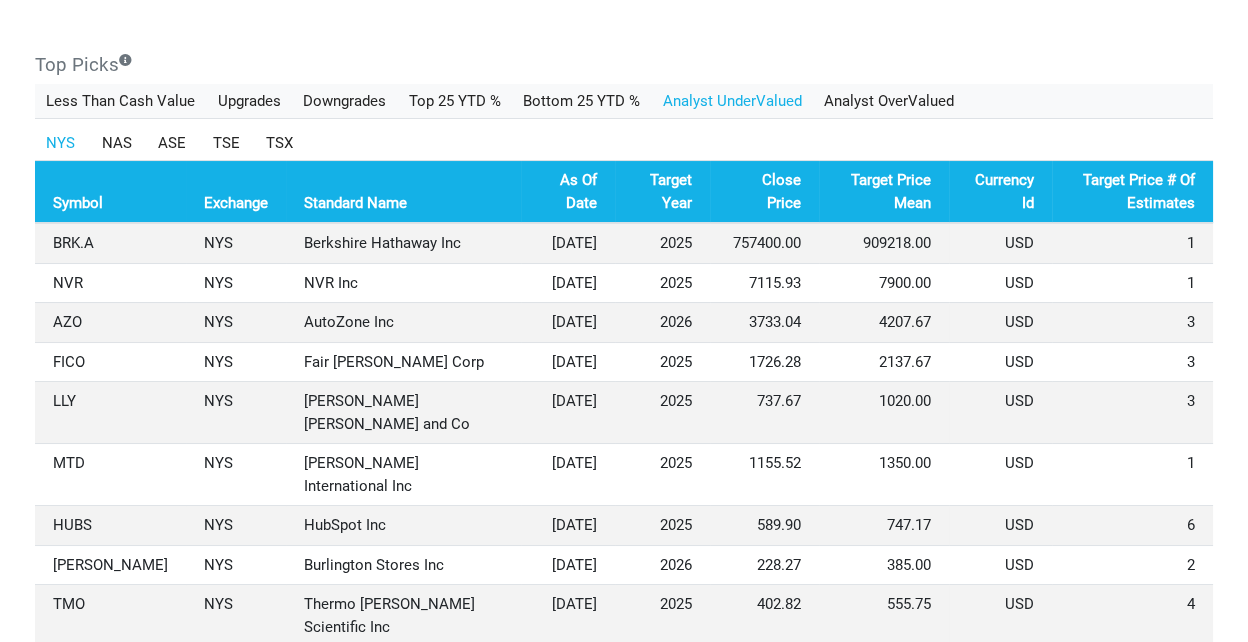 click on "Dashboard
Snapshot
Reports
Portfolio
Screen
Stock Screener
Sector ETF Industry Top Picks" at bounding box center (624, 210) 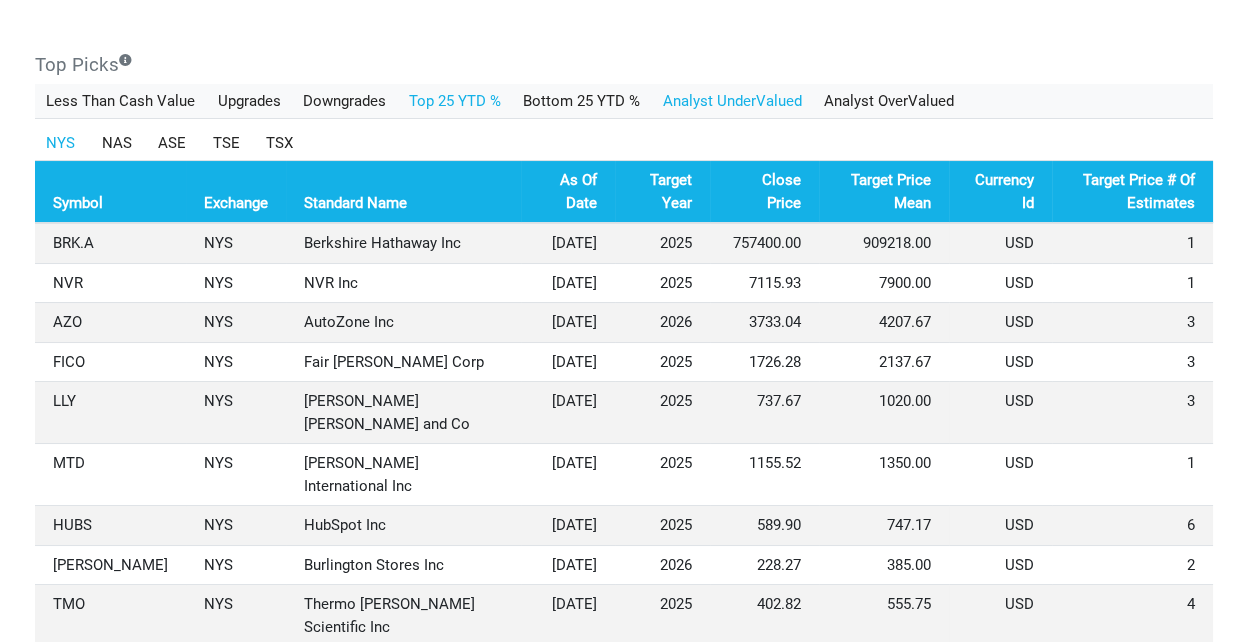 click on "Top 25 YTD %" at bounding box center (454, 101) 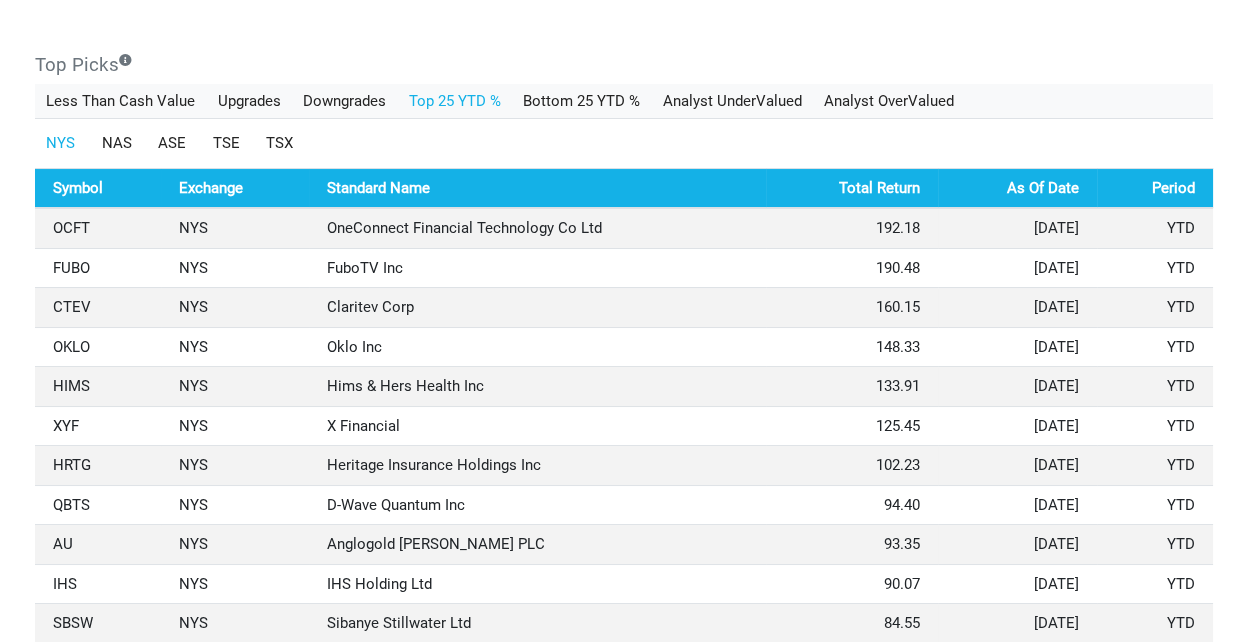 click on "Dashboard
Snapshot
Reports
Portfolio
Screen
Stock Screener
Sector ETF Industry Top Picks" at bounding box center [624, 210] 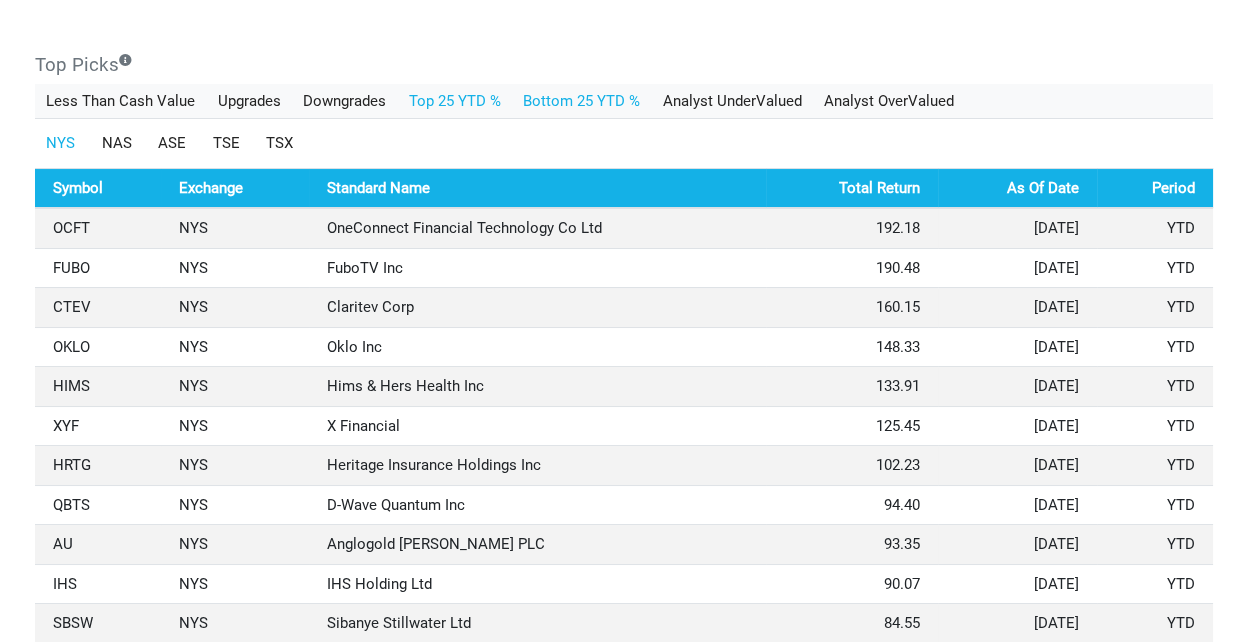 click on "Bottom 25 YTD %" at bounding box center [582, 101] 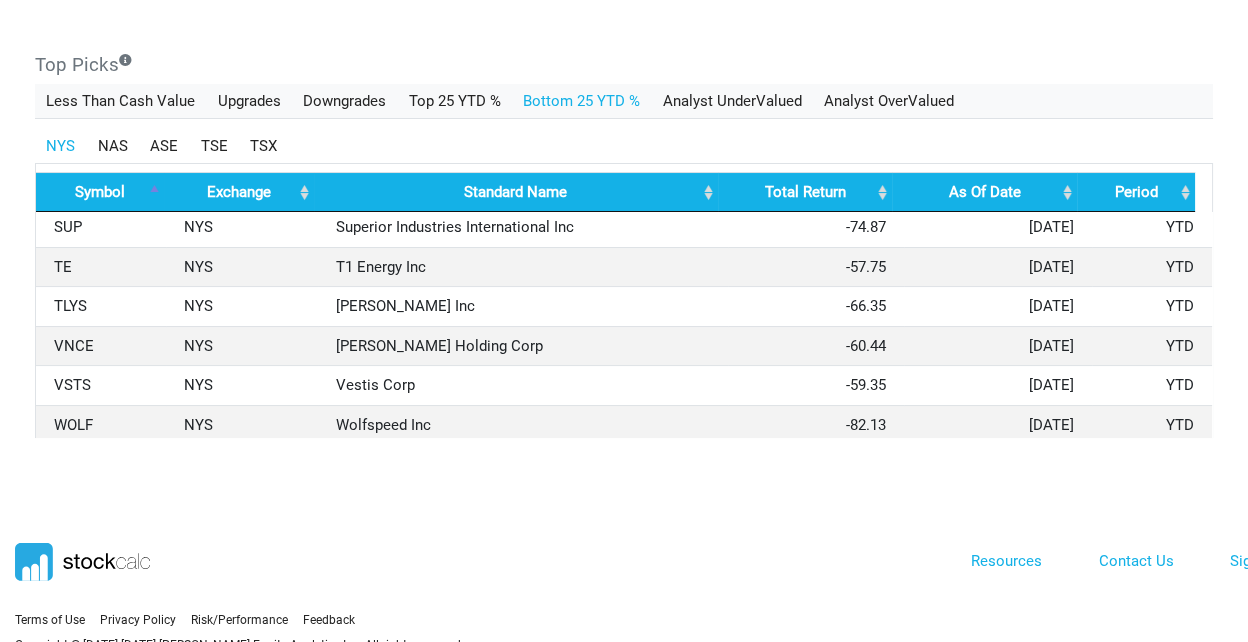 scroll, scrollTop: 763, scrollLeft: 0, axis: vertical 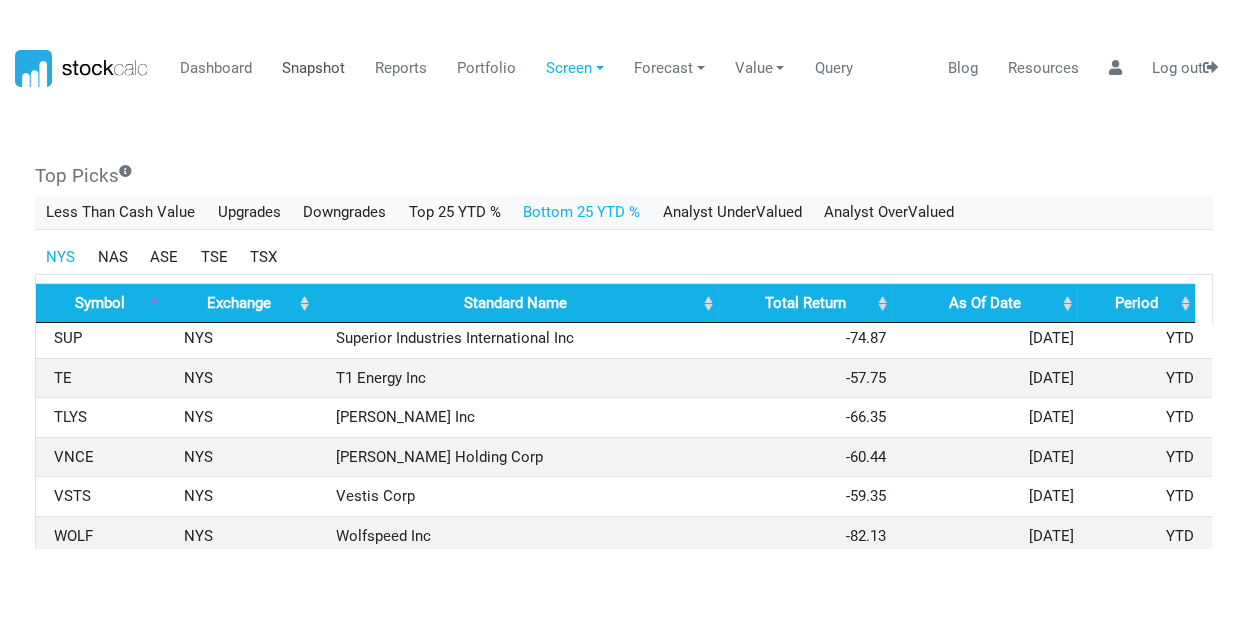 click on "Snapshot" at bounding box center (314, 69) 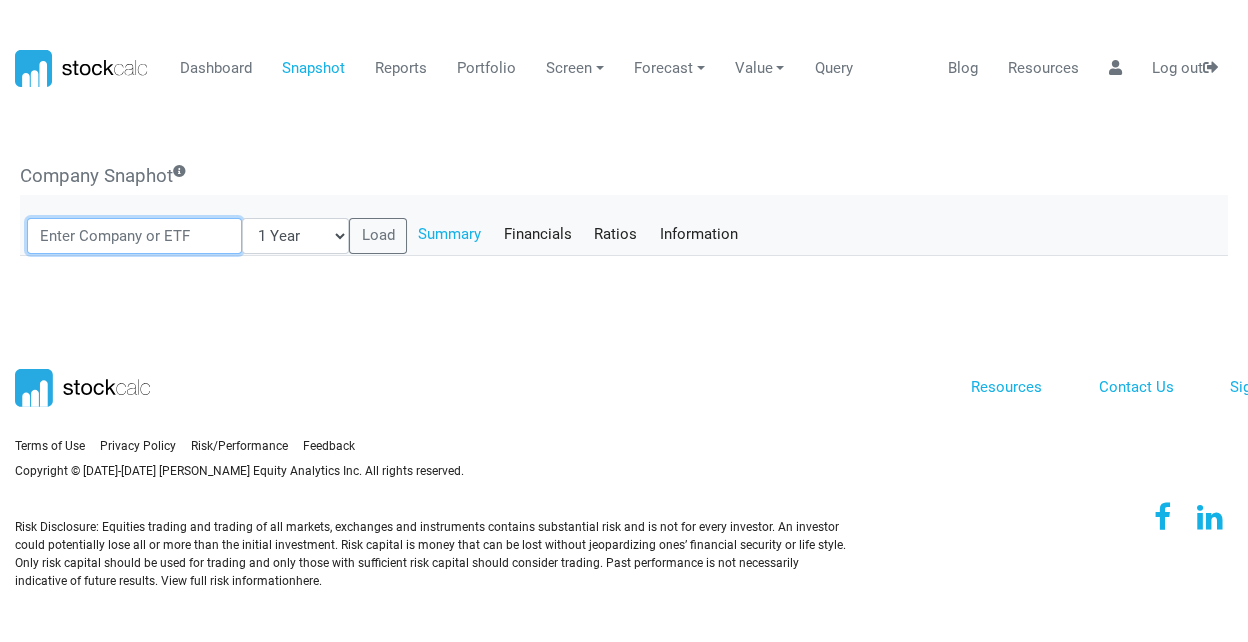click at bounding box center (134, 236) 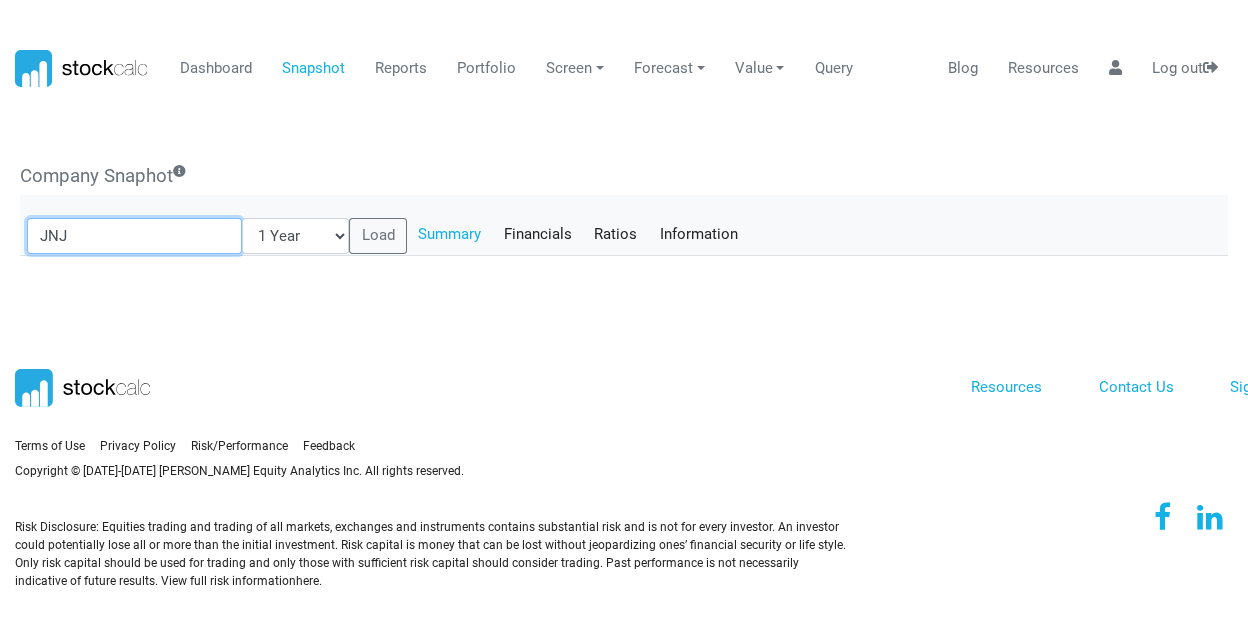 click on "JNJ" at bounding box center [134, 236] 